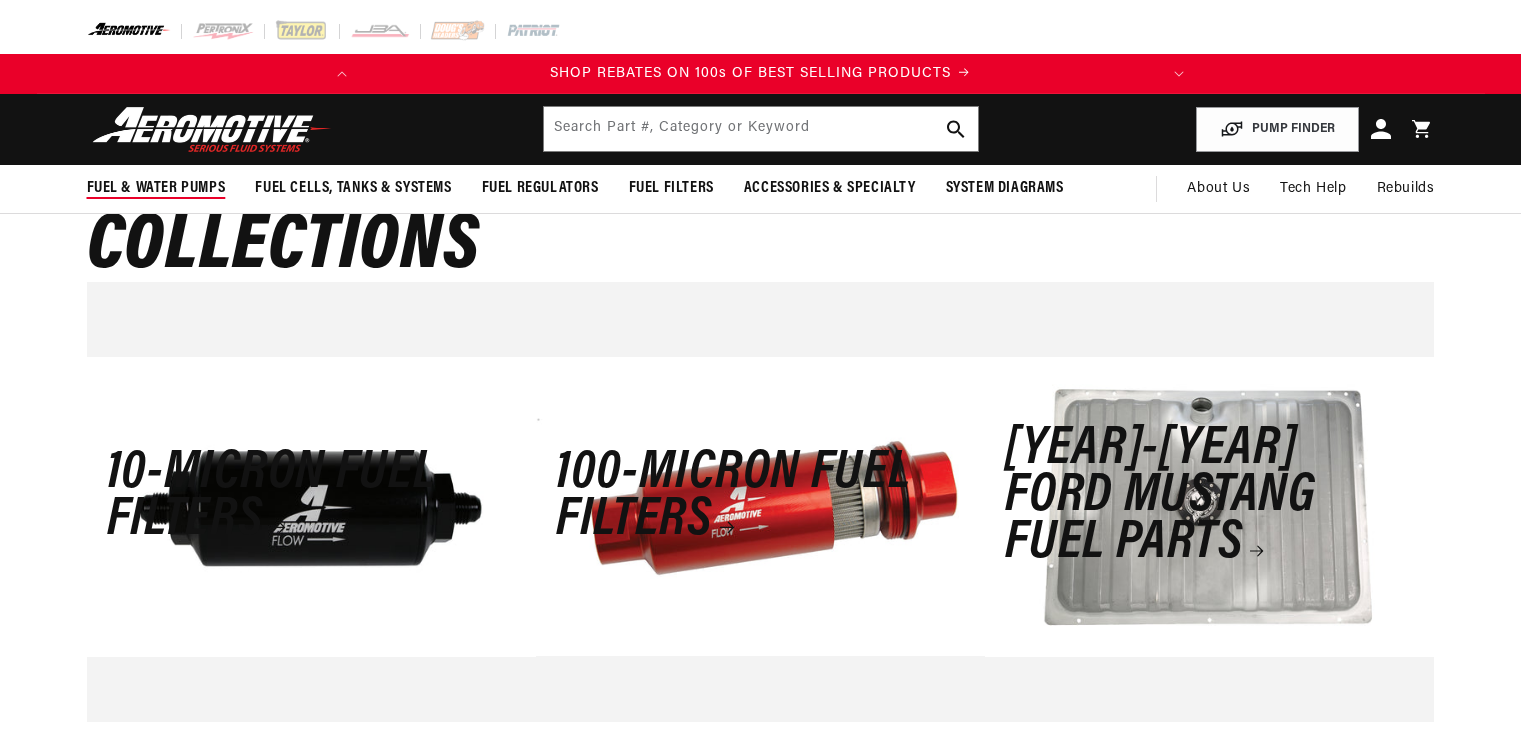 scroll, scrollTop: 0, scrollLeft: 0, axis: both 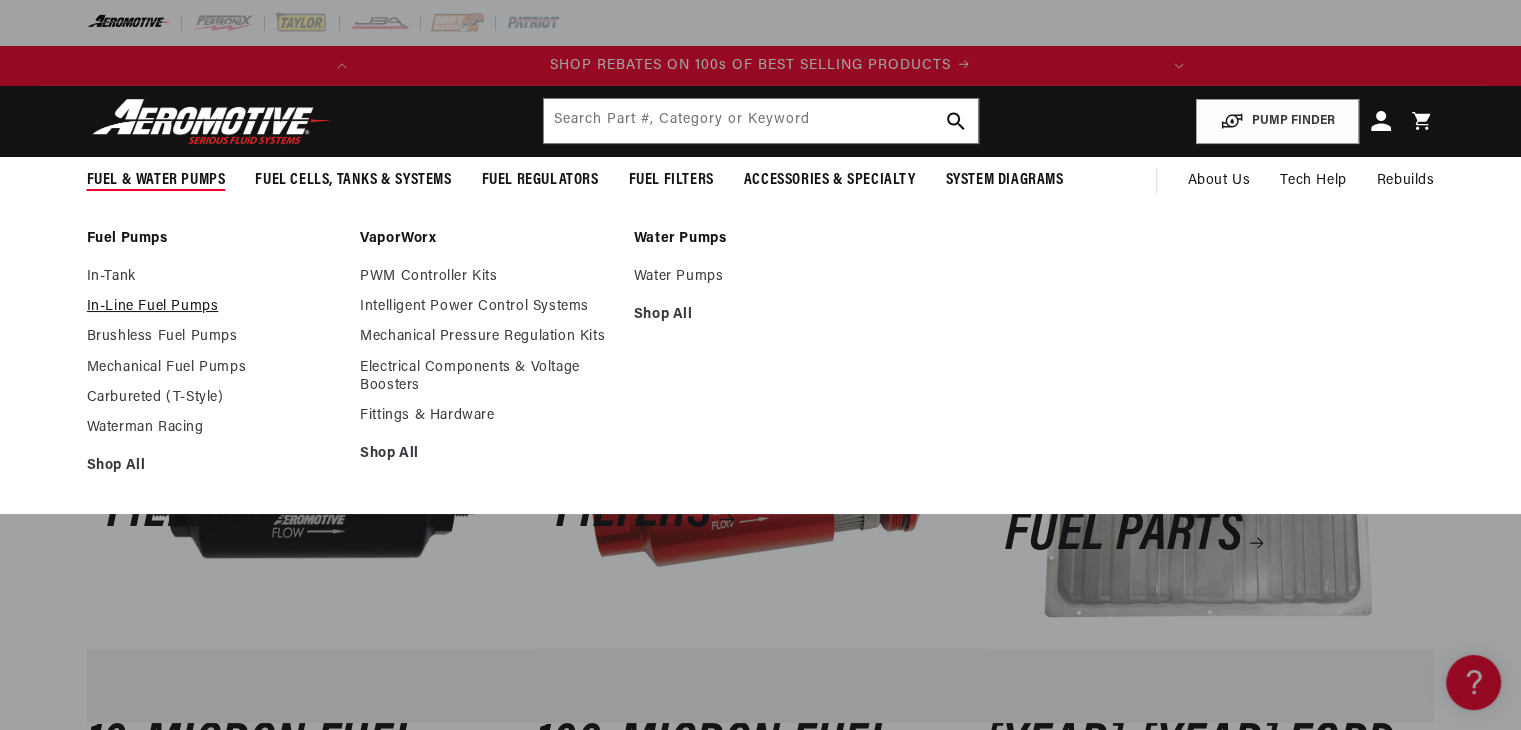 click on "In-Line Fuel Pumps" at bounding box center (214, 307) 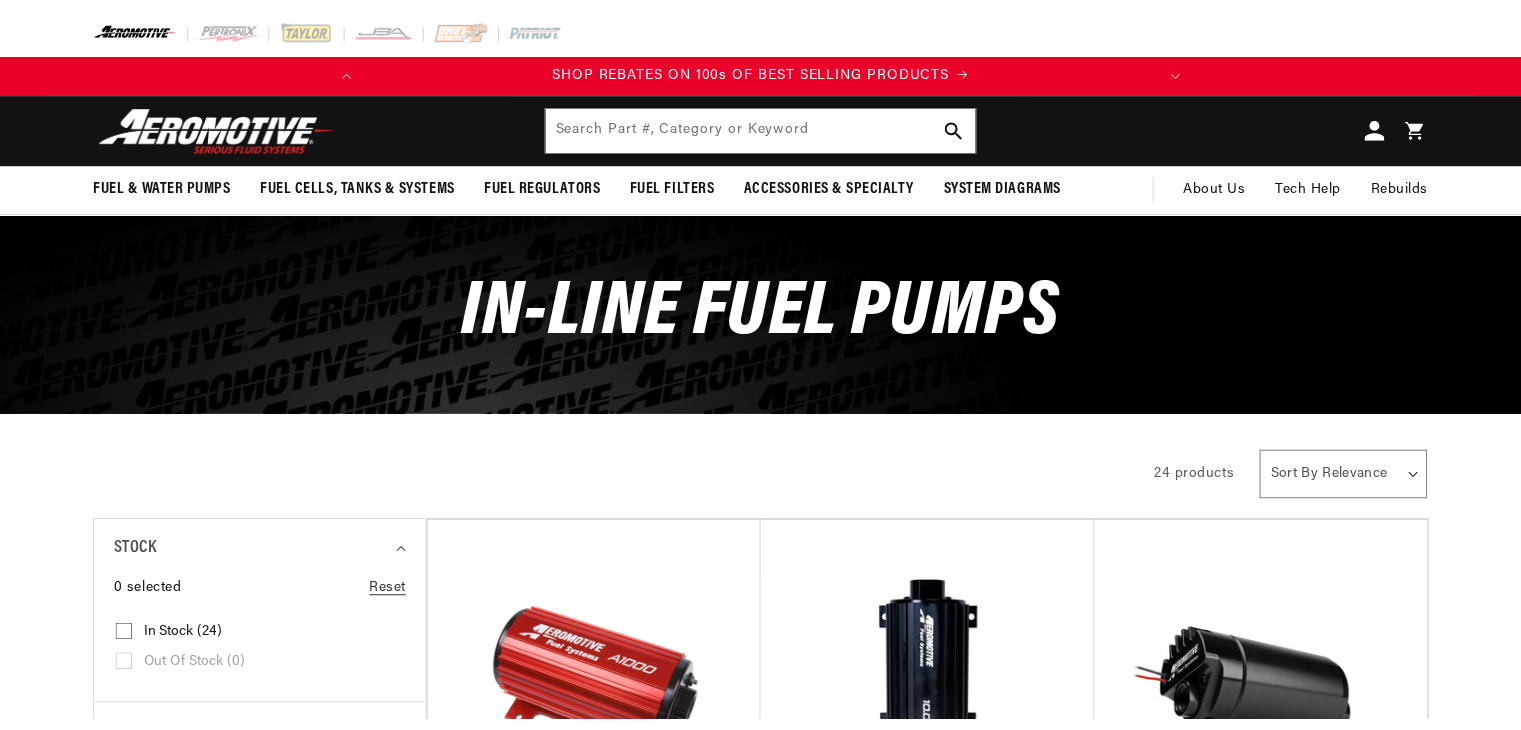 scroll, scrollTop: 0, scrollLeft: 0, axis: both 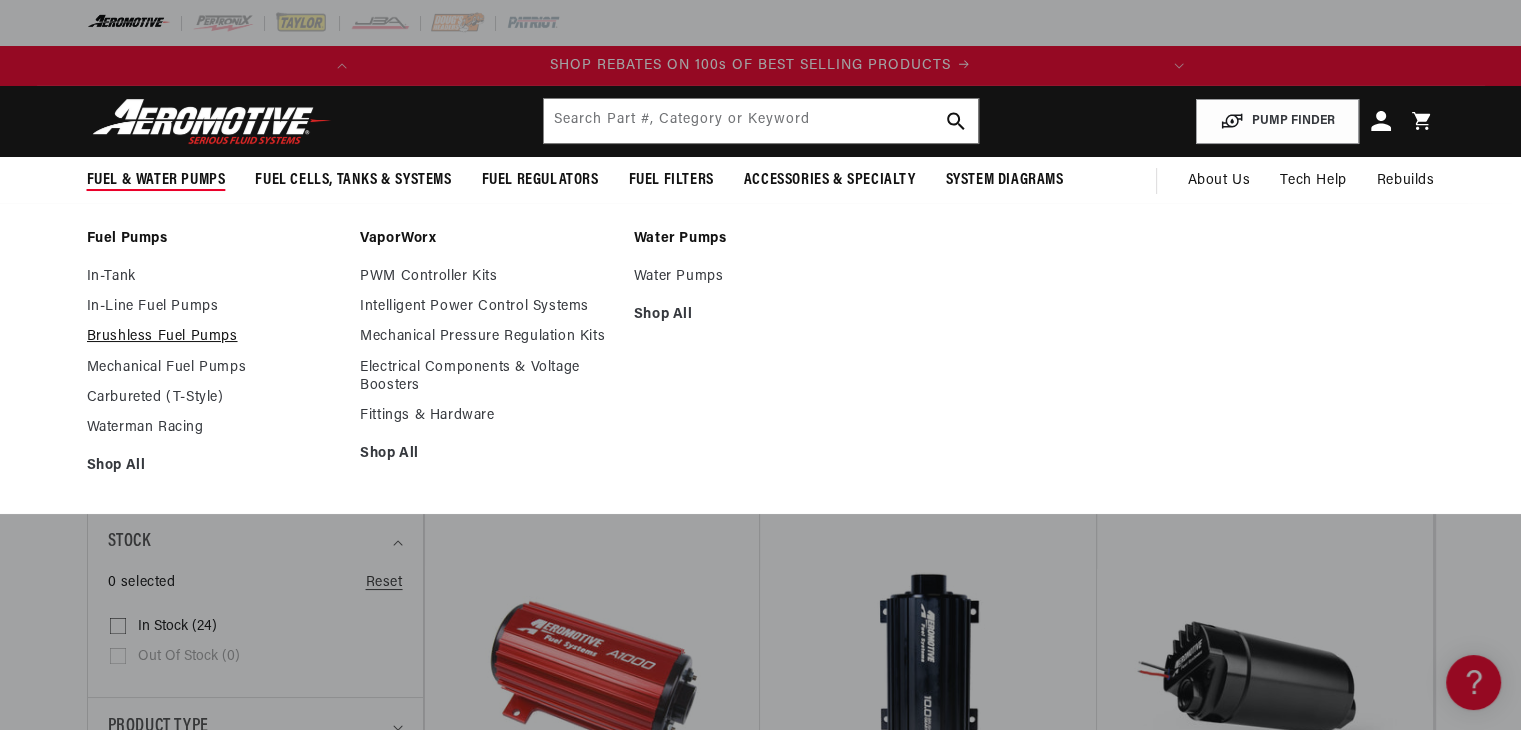 click on "Brushless Fuel Pumps" at bounding box center (214, 337) 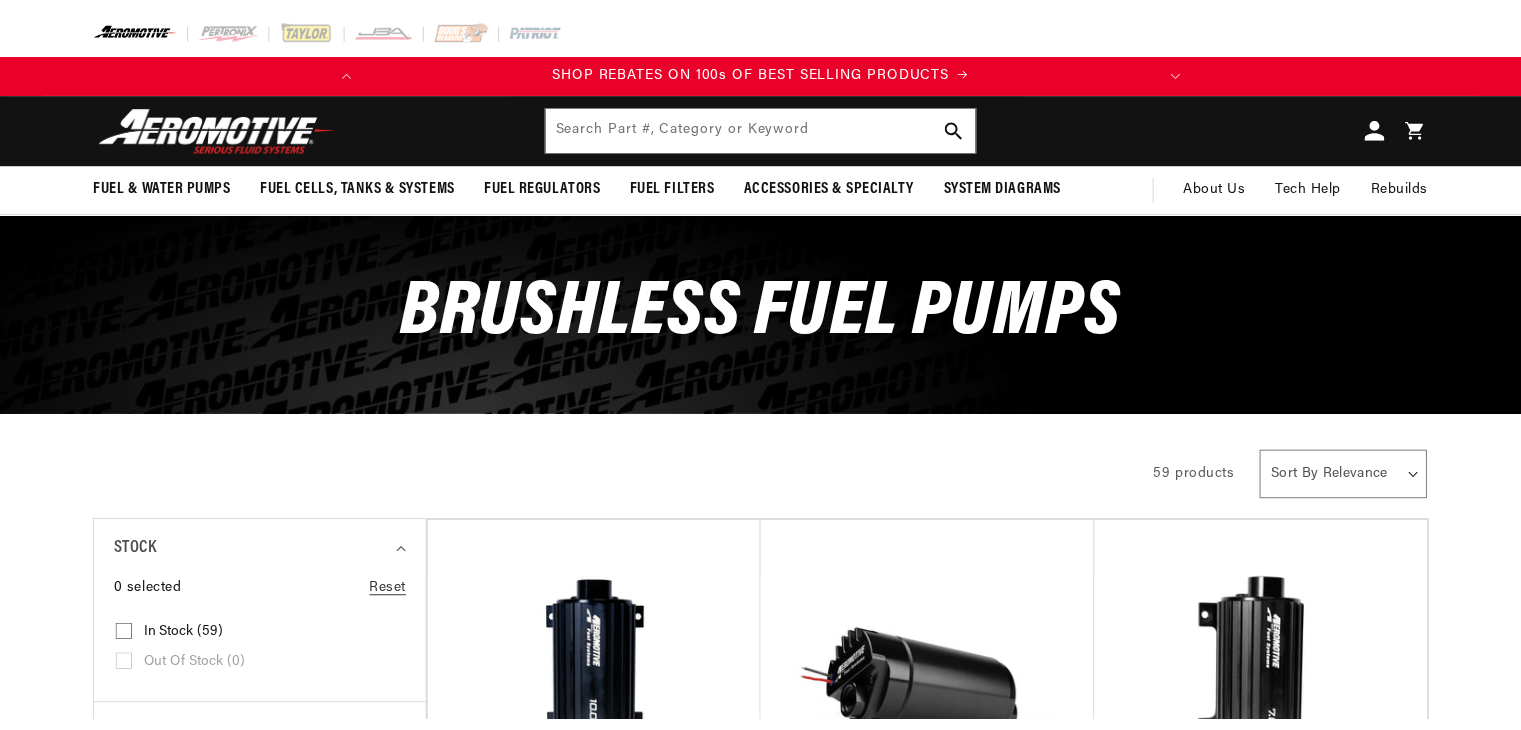 scroll, scrollTop: 0, scrollLeft: 0, axis: both 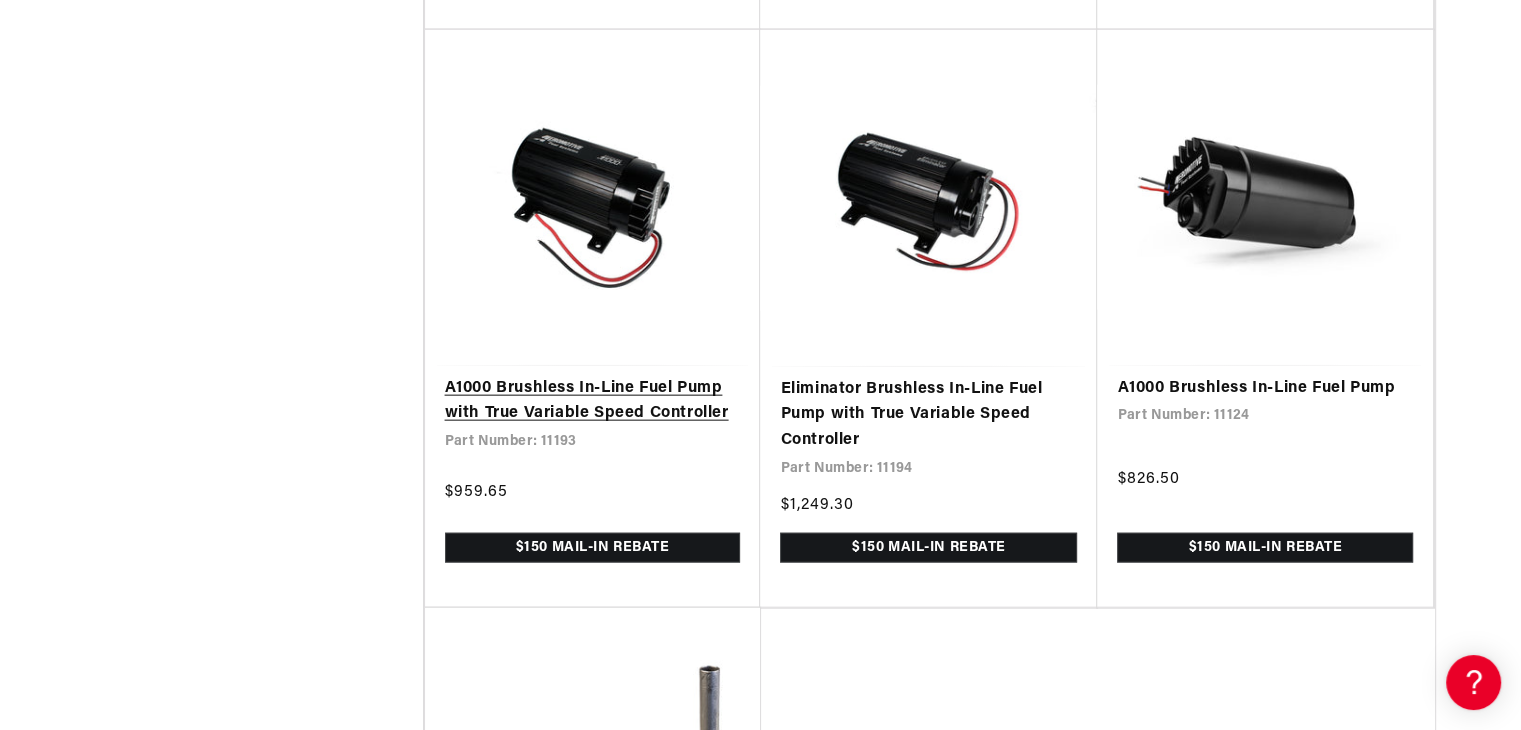 click on "A1000 Brushless In-Line Fuel Pump with True Variable Speed Controller" at bounding box center [593, 401] 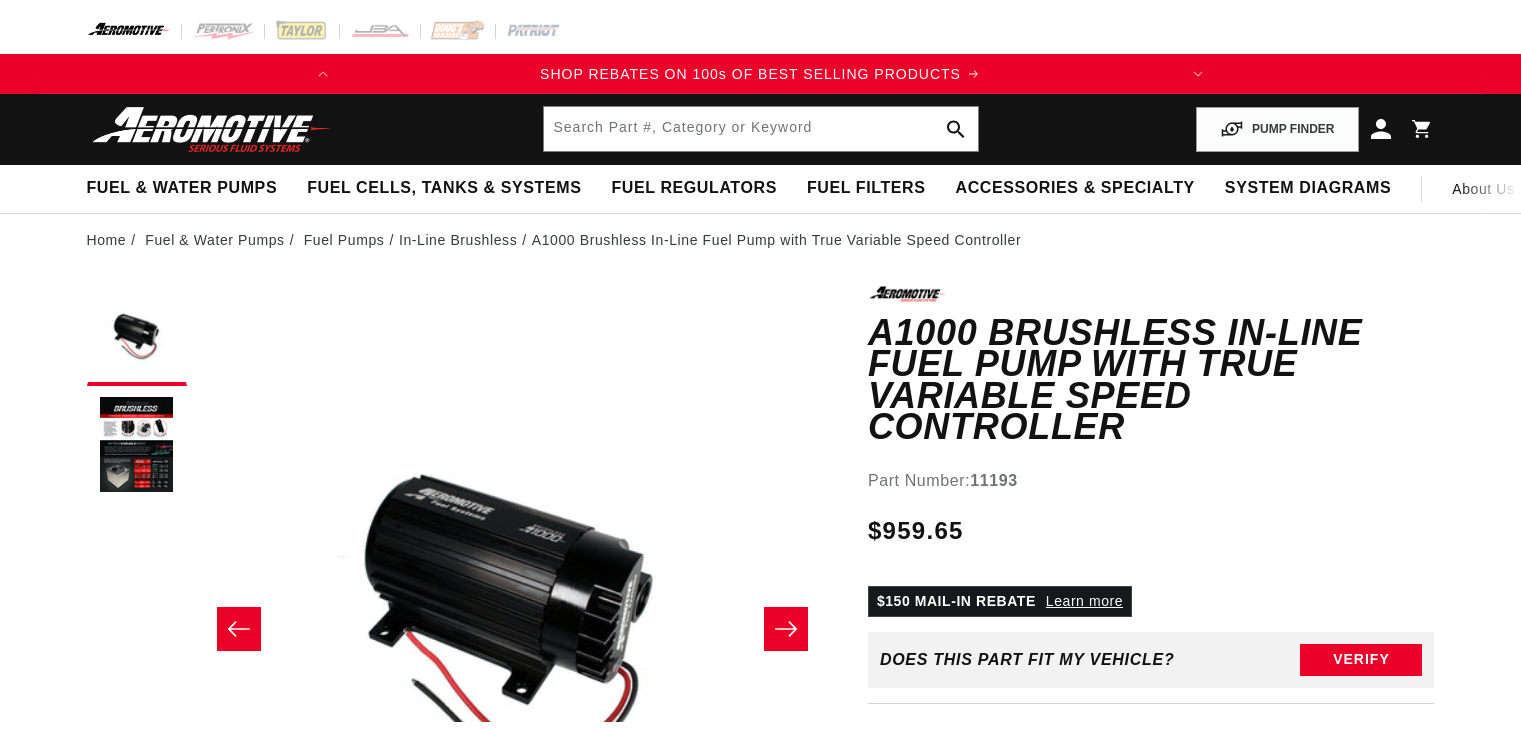 scroll, scrollTop: 0, scrollLeft: 0, axis: both 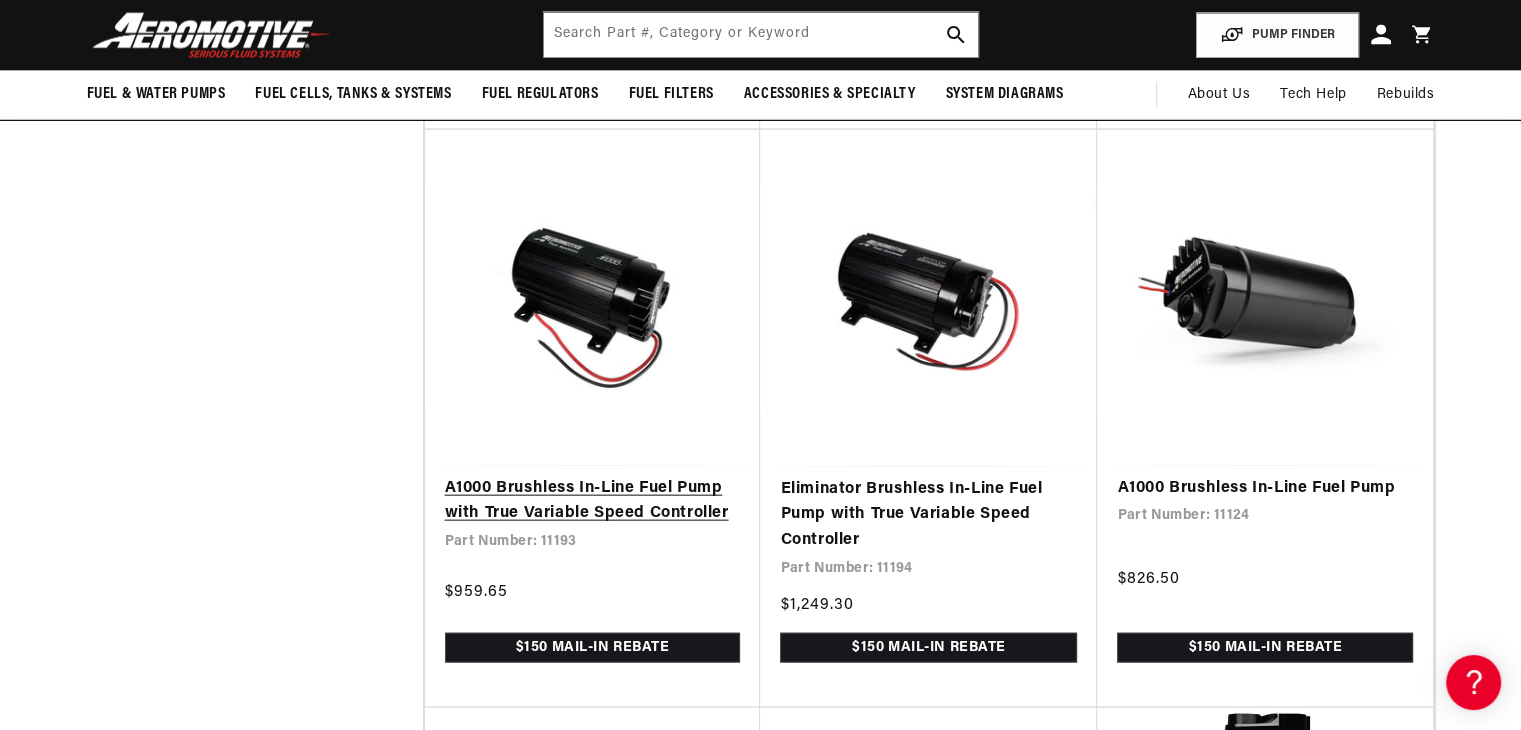 click on "A1000 Brushless In-Line Fuel Pump with True Variable Speed Controller" at bounding box center (593, 501) 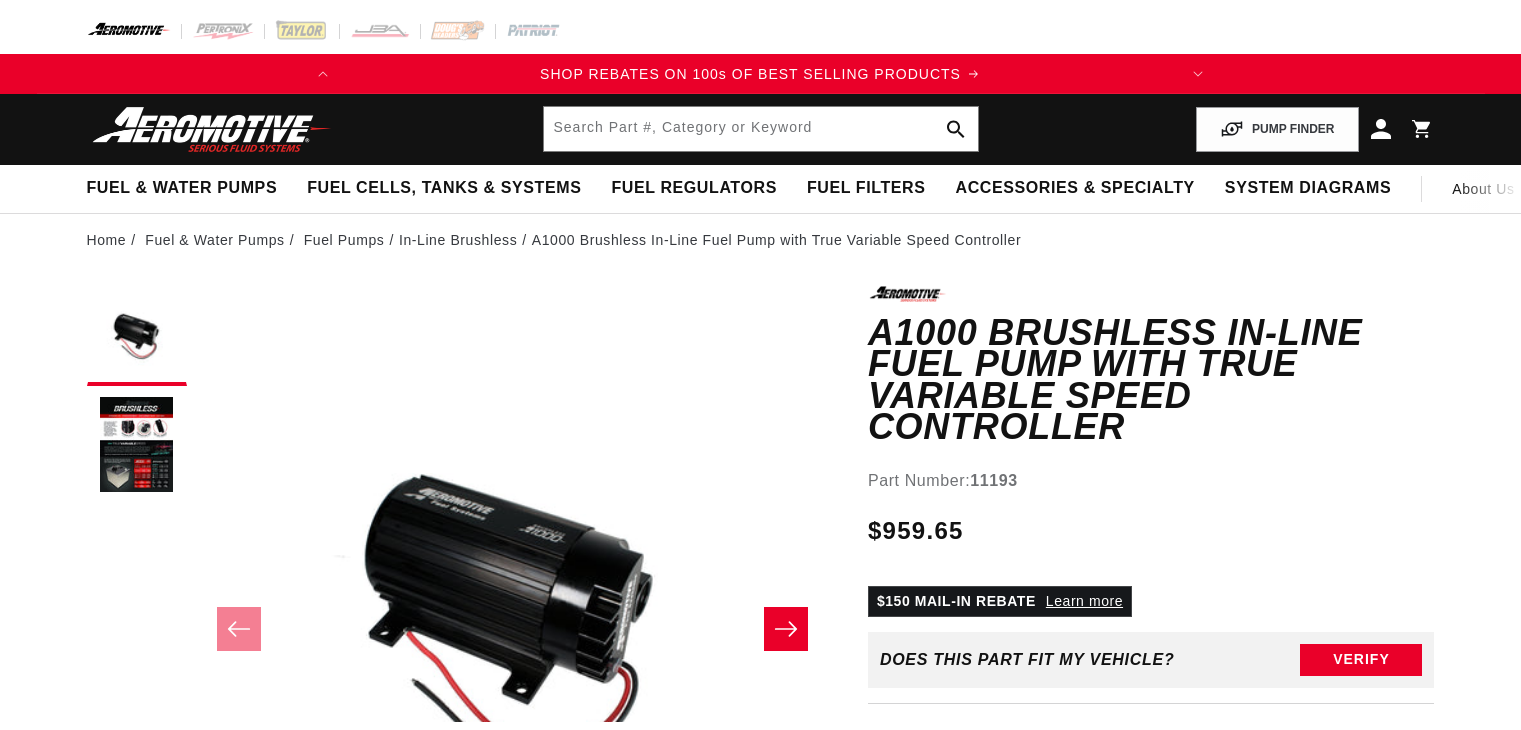 scroll, scrollTop: 0, scrollLeft: 0, axis: both 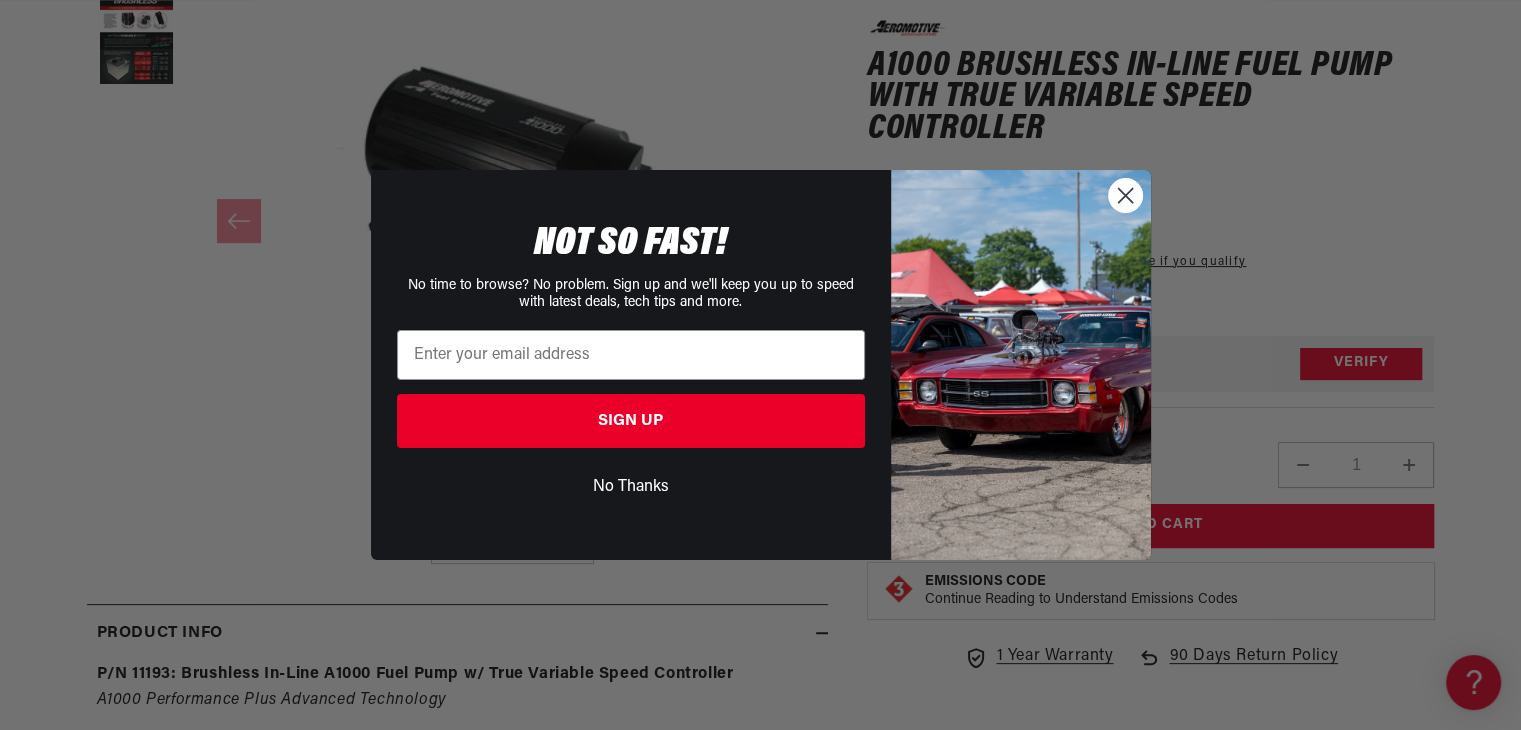 click 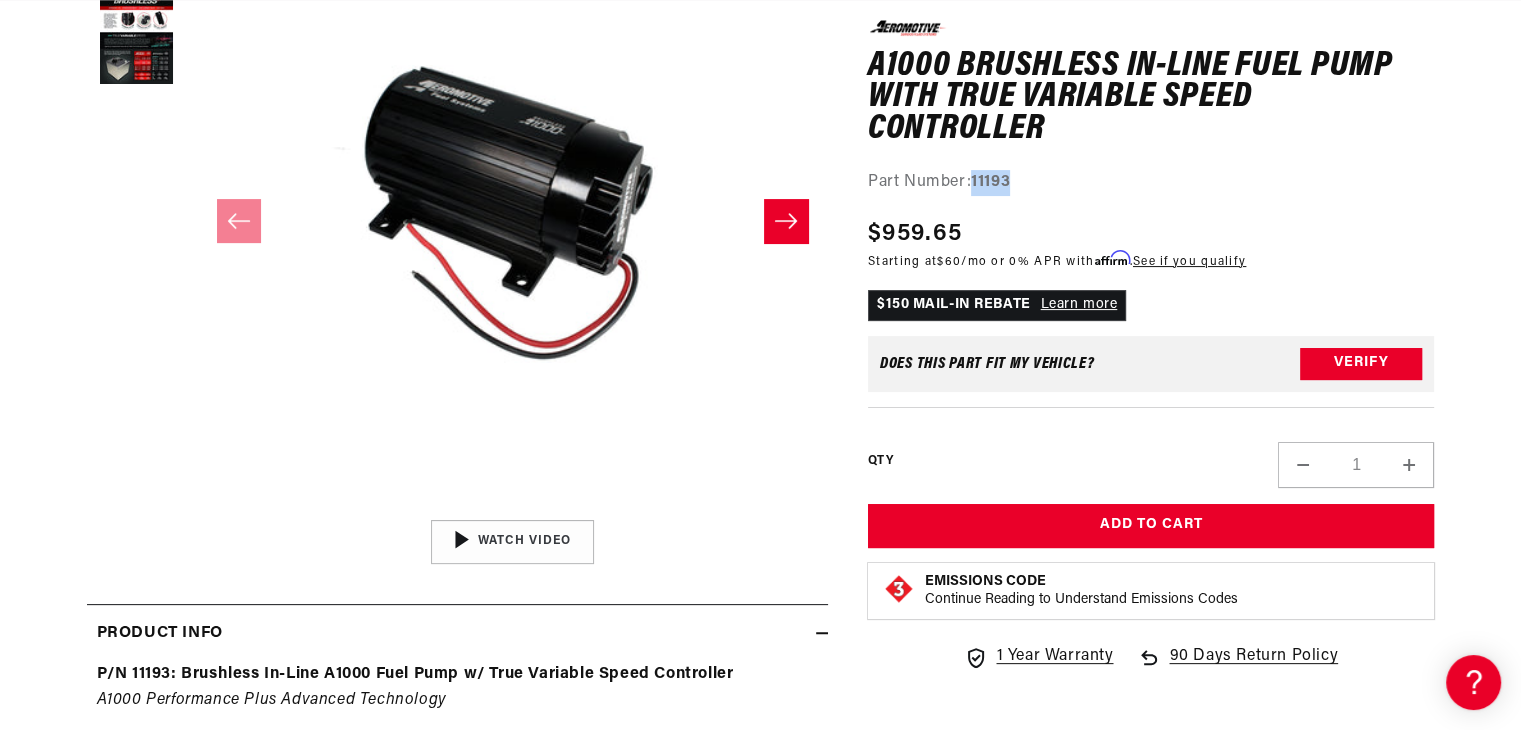 drag, startPoint x: 974, startPoint y: 181, endPoint x: 1052, endPoint y: 180, distance: 78.00641 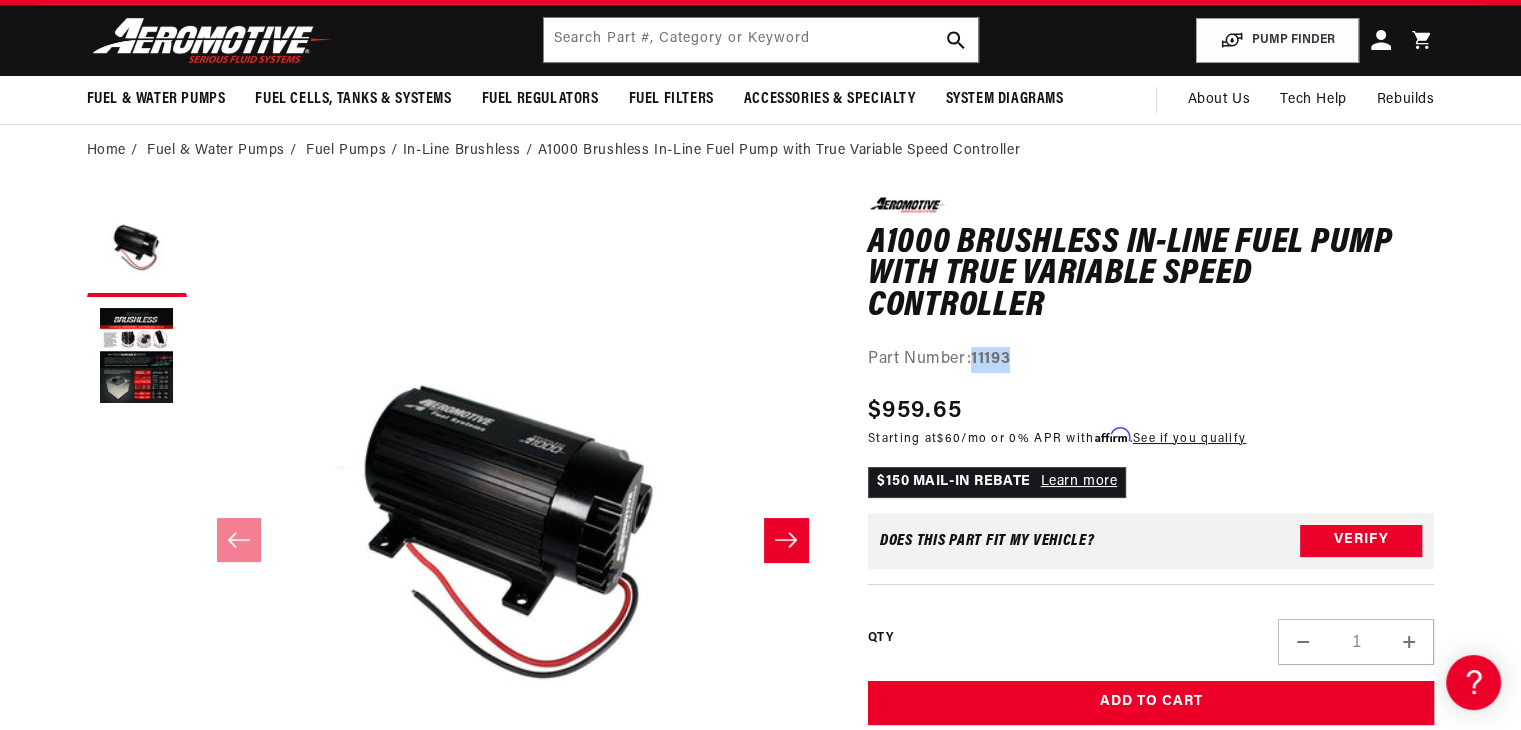 scroll, scrollTop: 0, scrollLeft: 0, axis: both 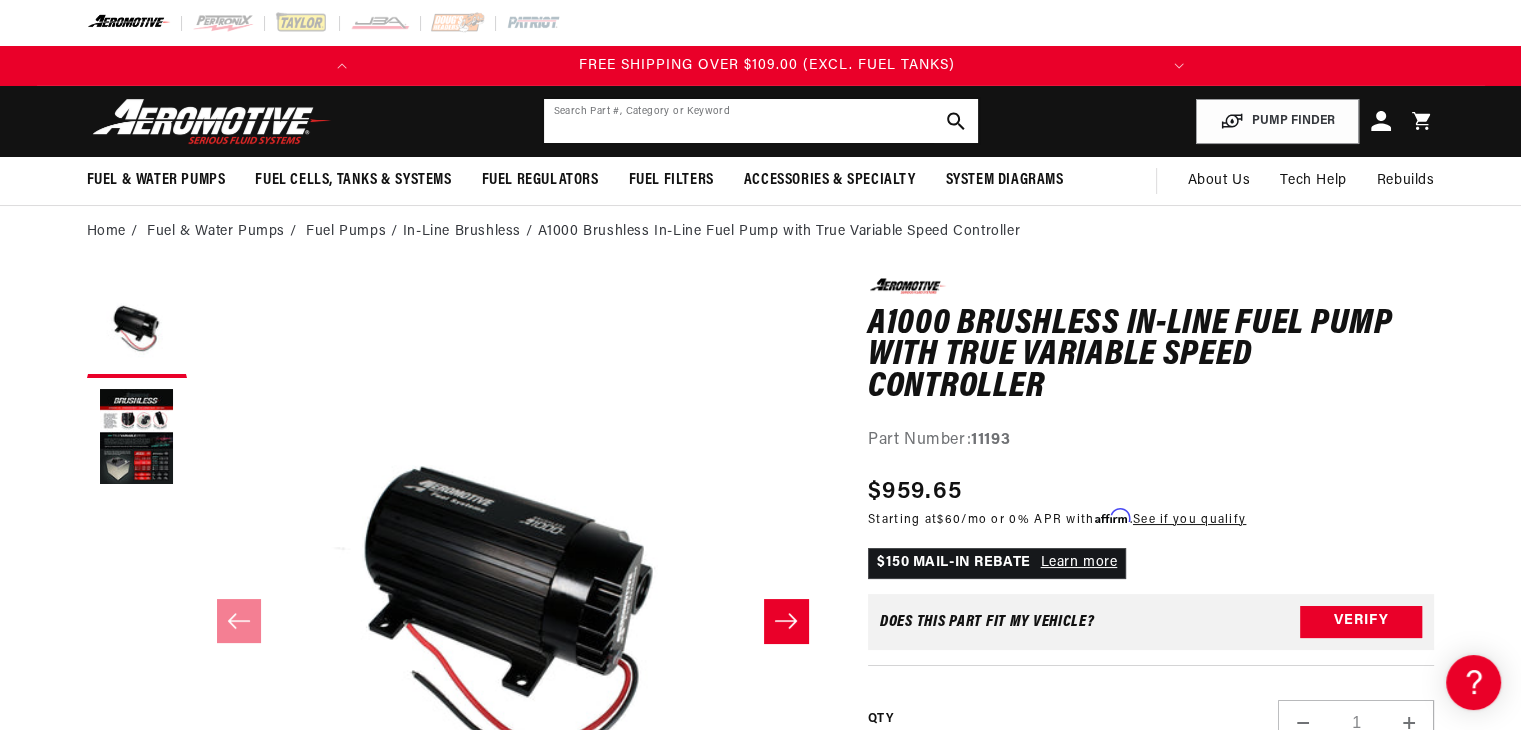 click 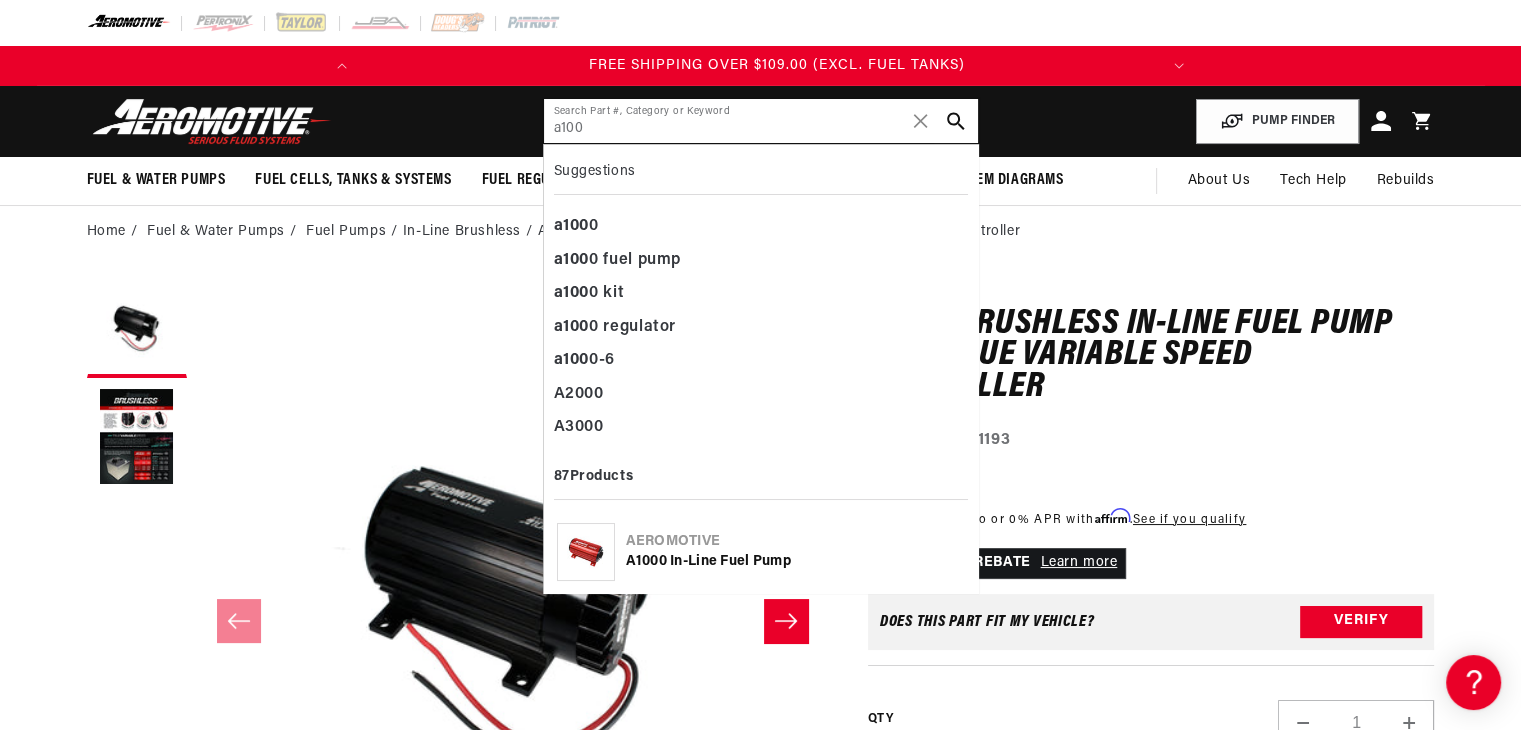scroll, scrollTop: 0, scrollLeft: 791, axis: horizontal 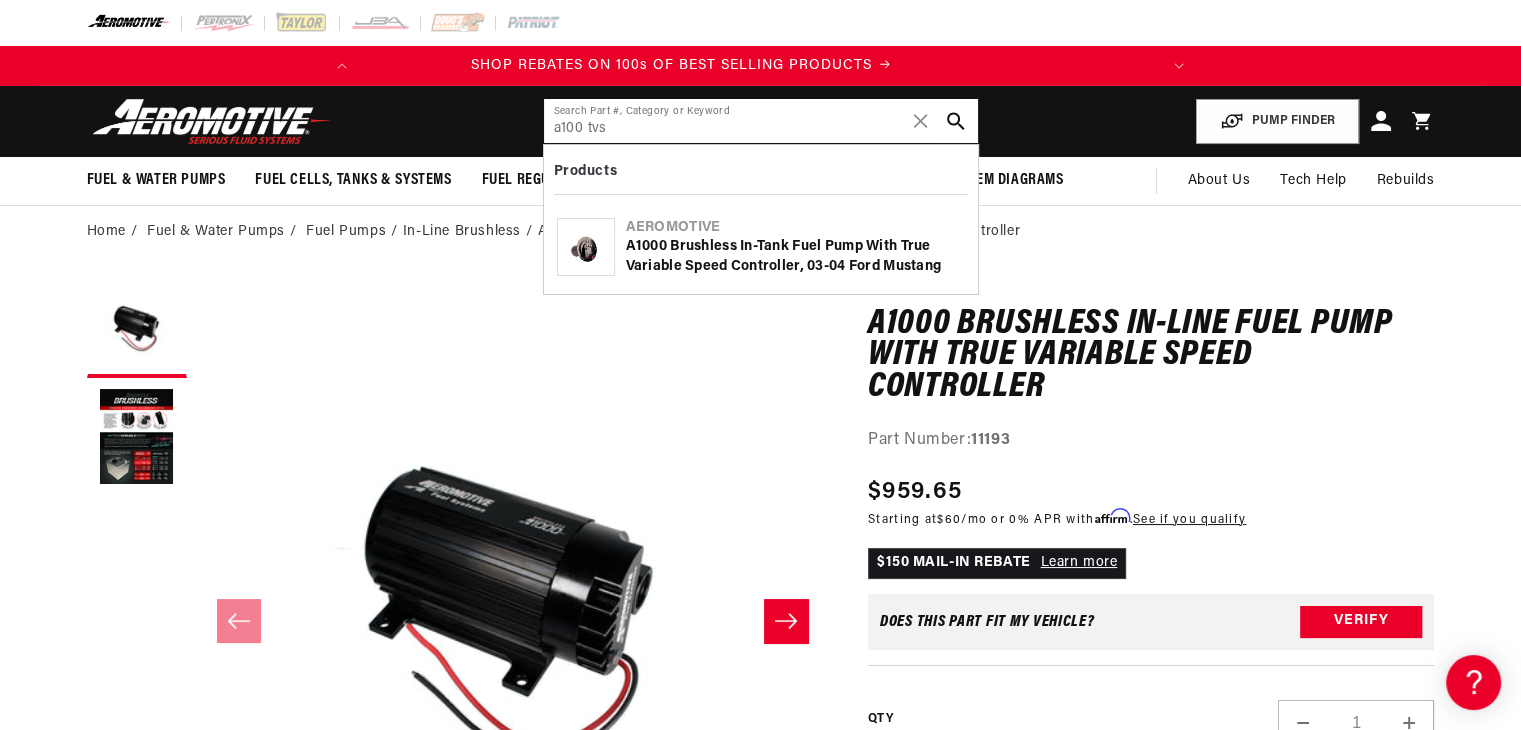 click on "a100 tvs" 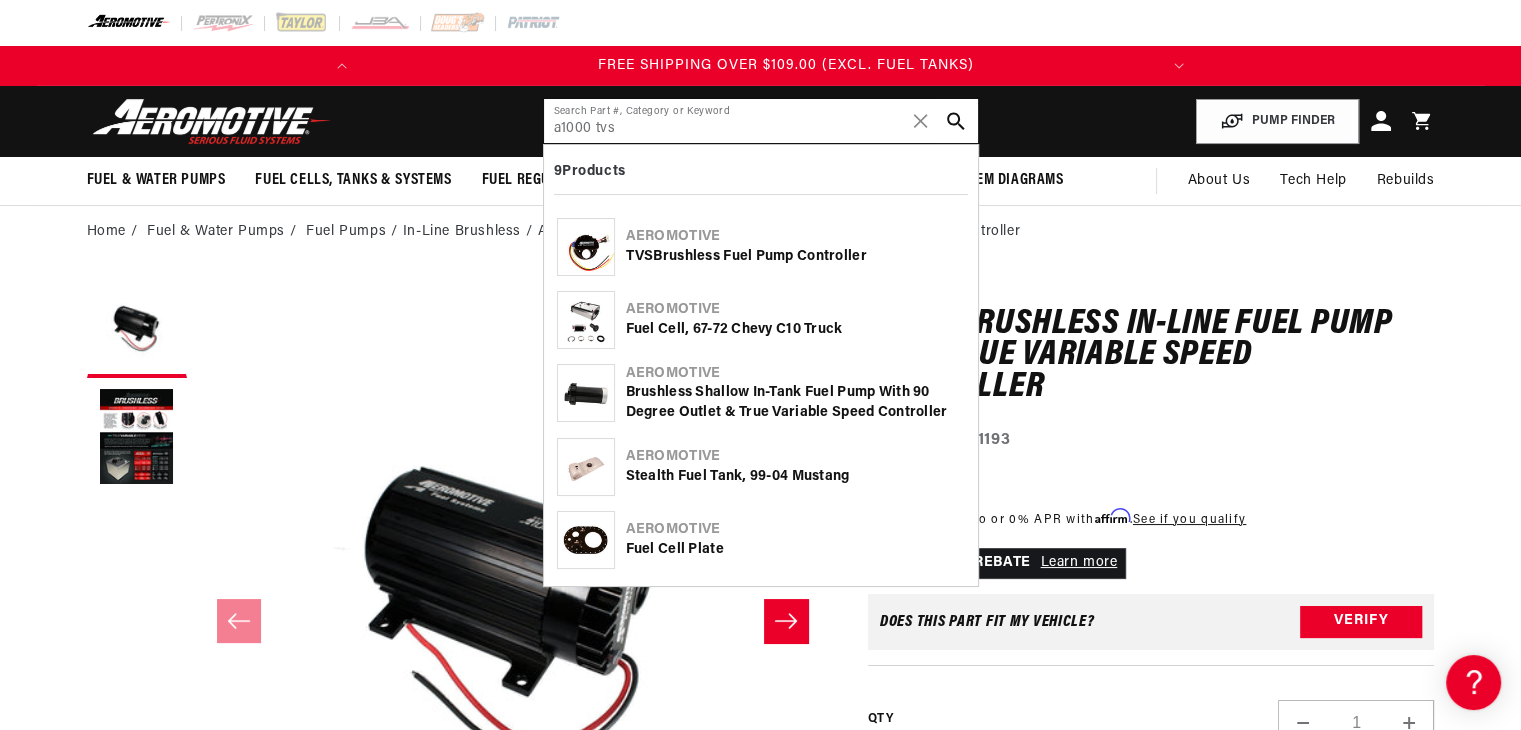 scroll, scrollTop: 0, scrollLeft: 791, axis: horizontal 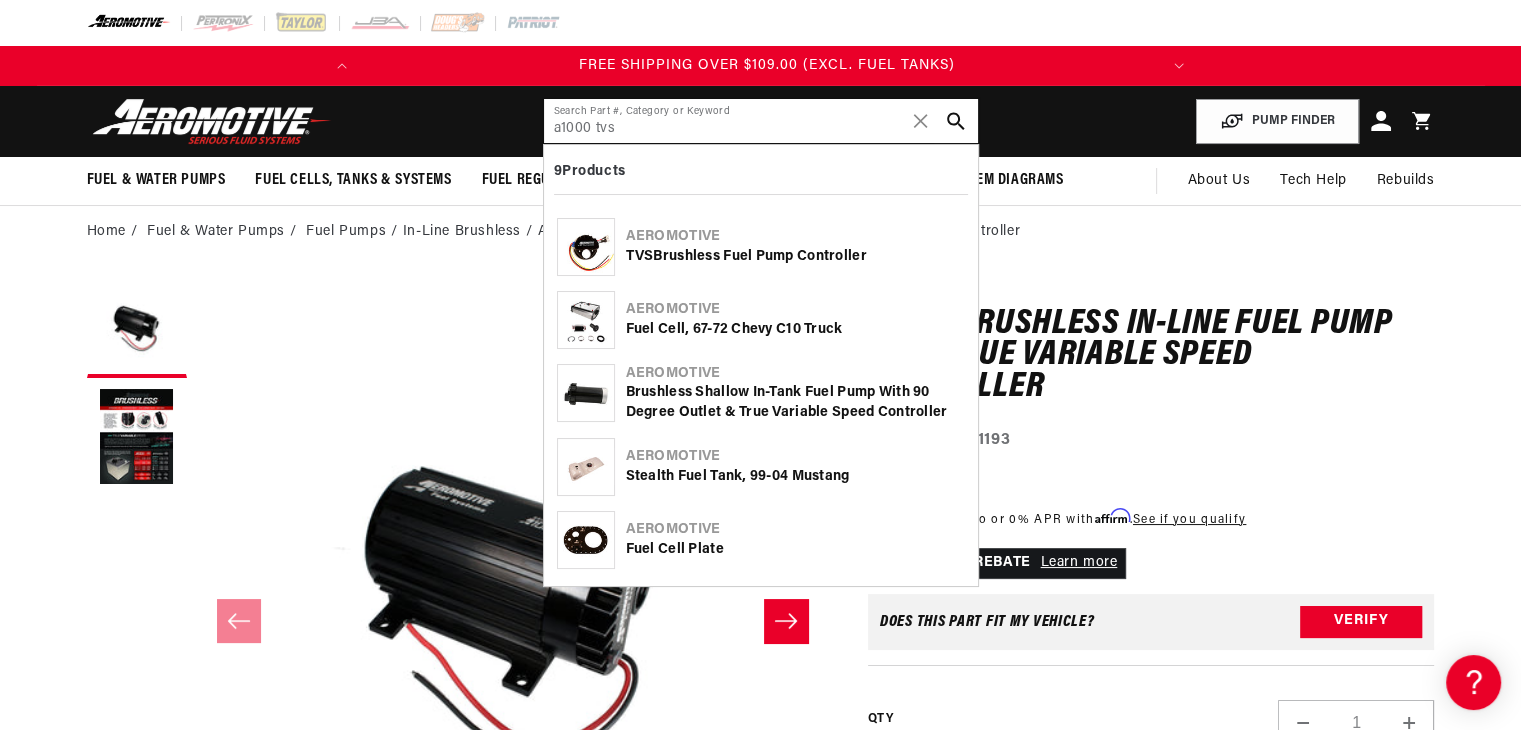 type on "a1000 tvs" 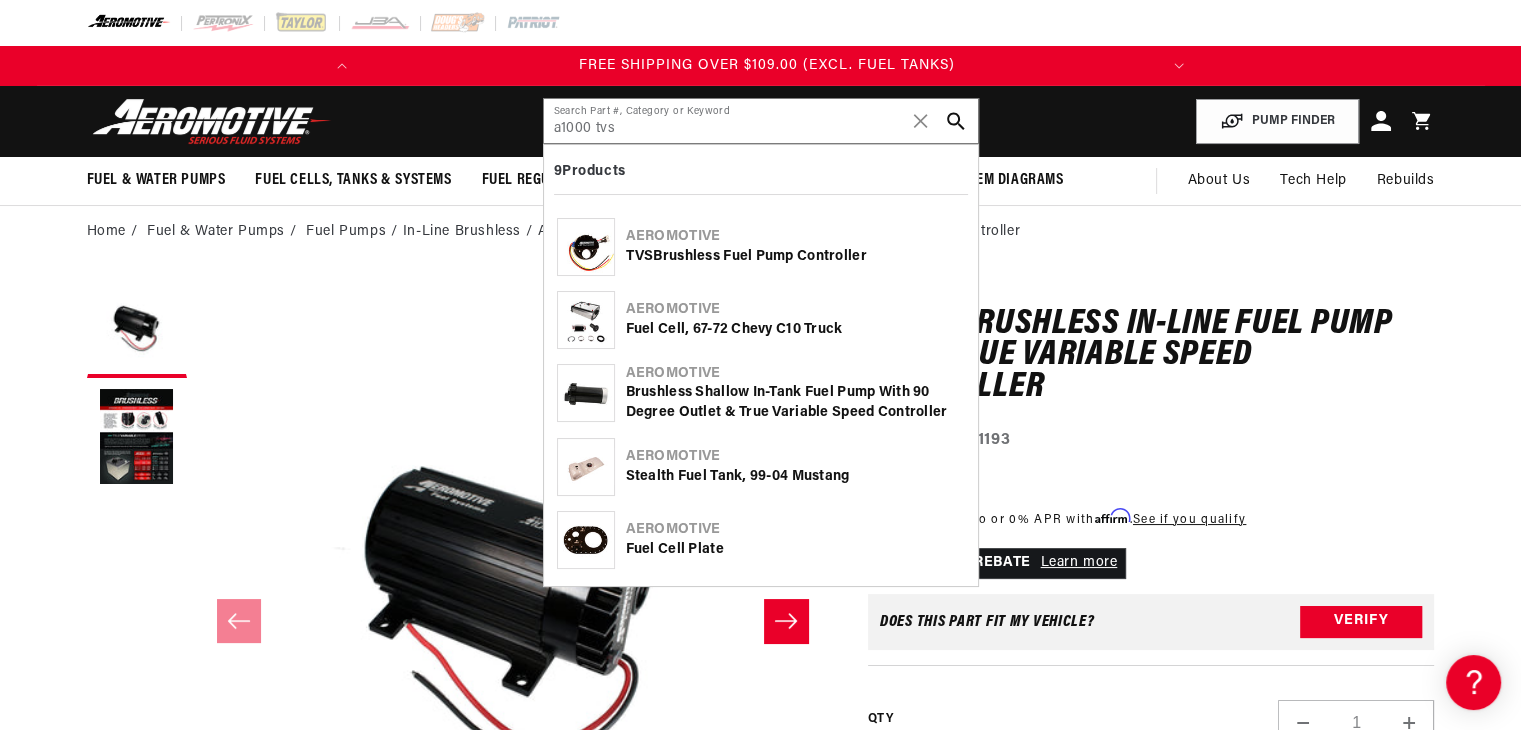 click on "TVS  Brushless Fuel Pump Controller" 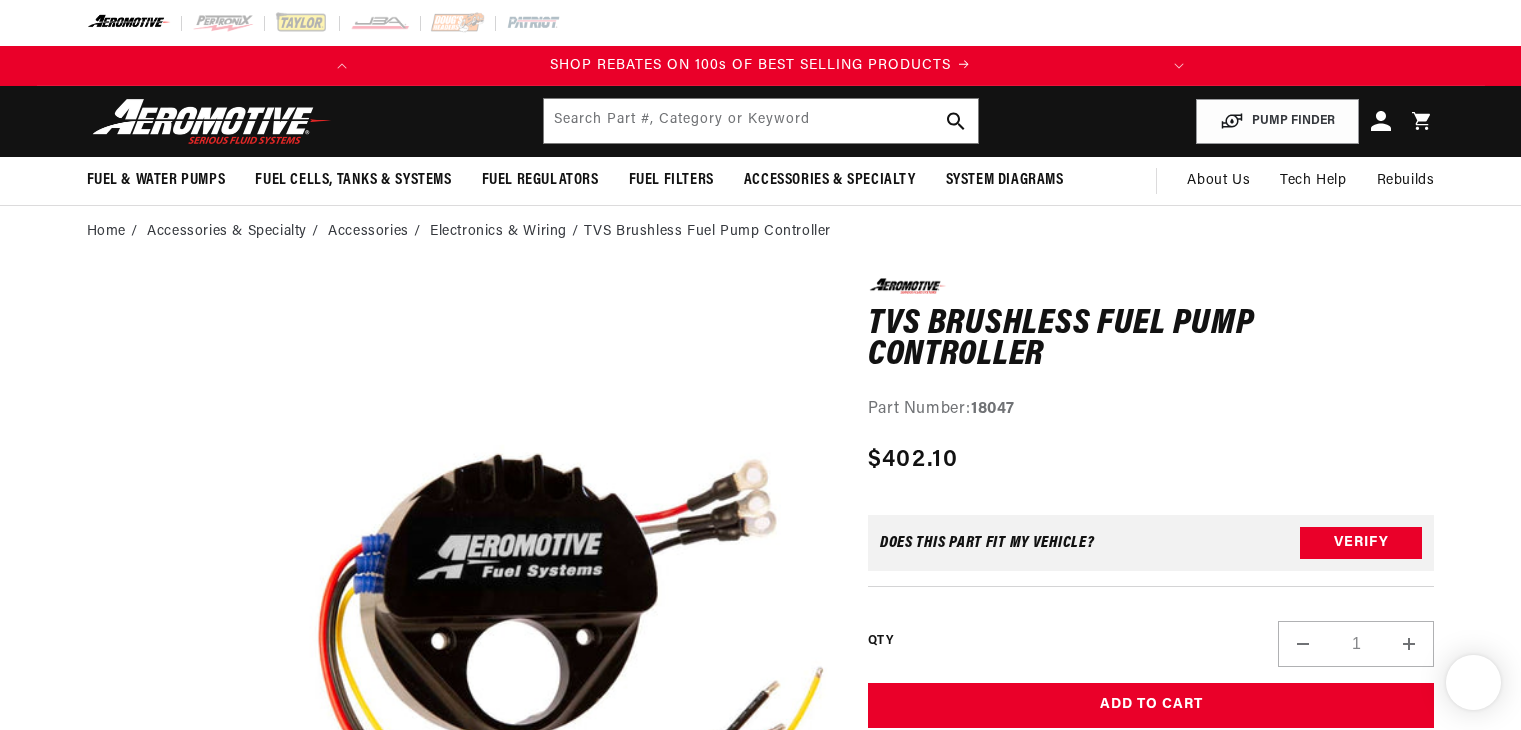 scroll, scrollTop: 0, scrollLeft: 0, axis: both 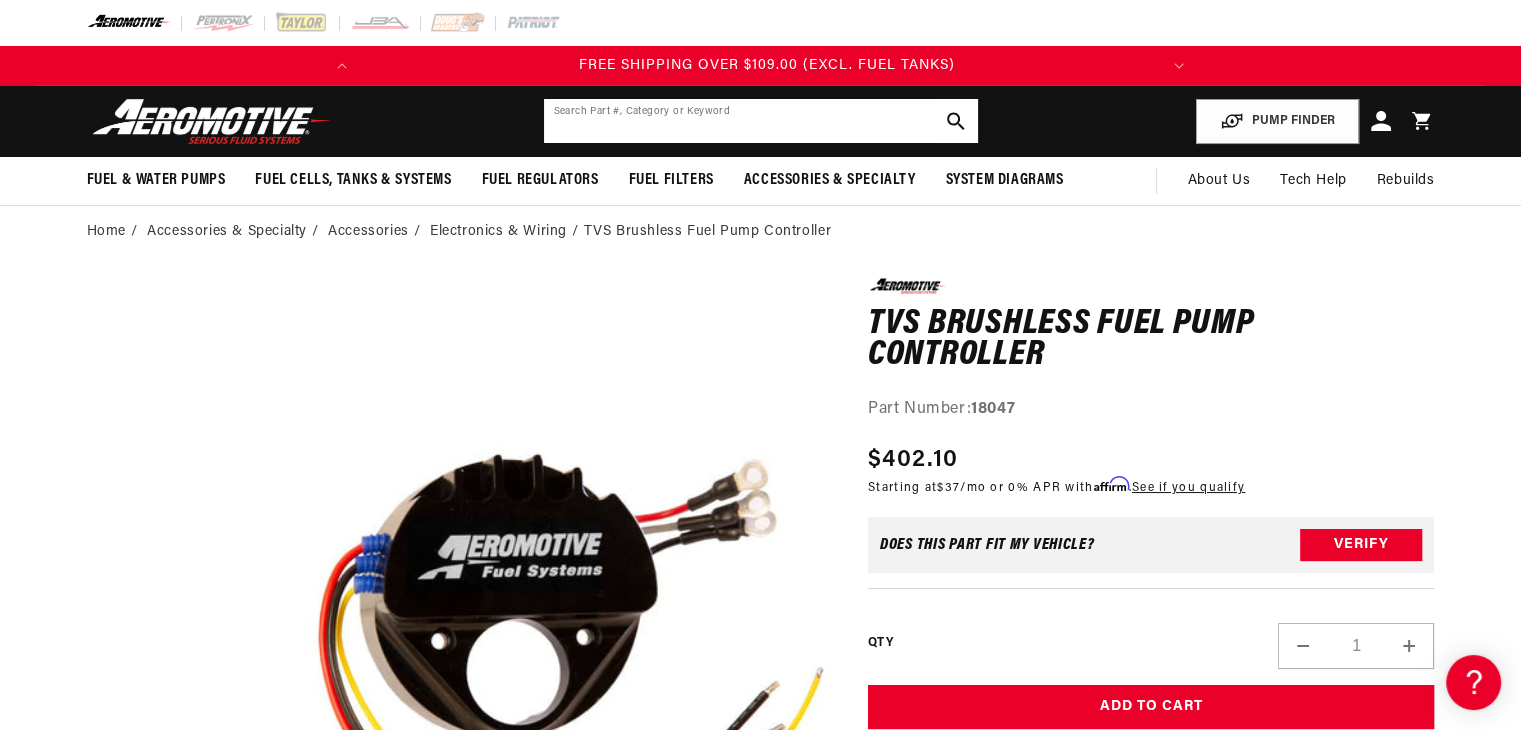 click 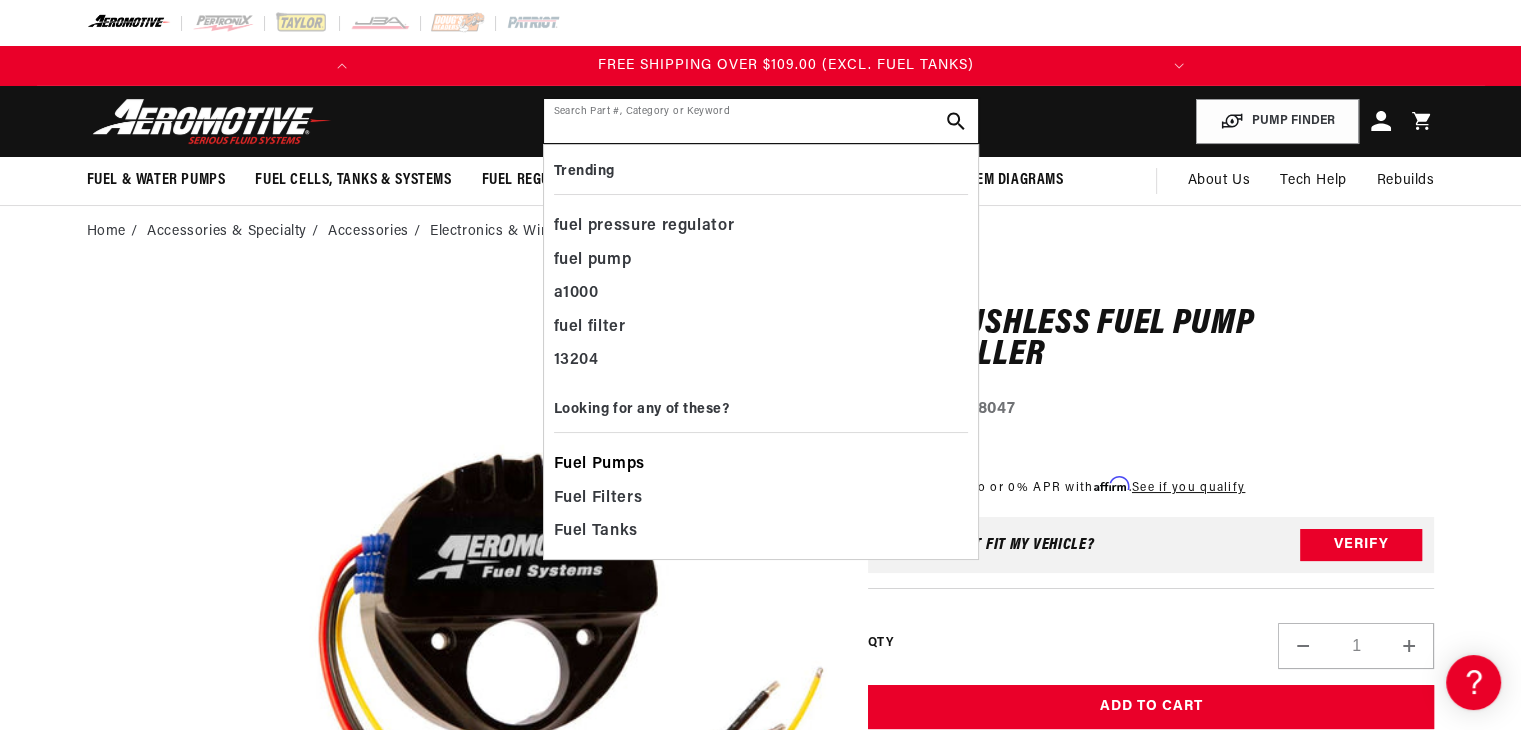 scroll, scrollTop: 0, scrollLeft: 791, axis: horizontal 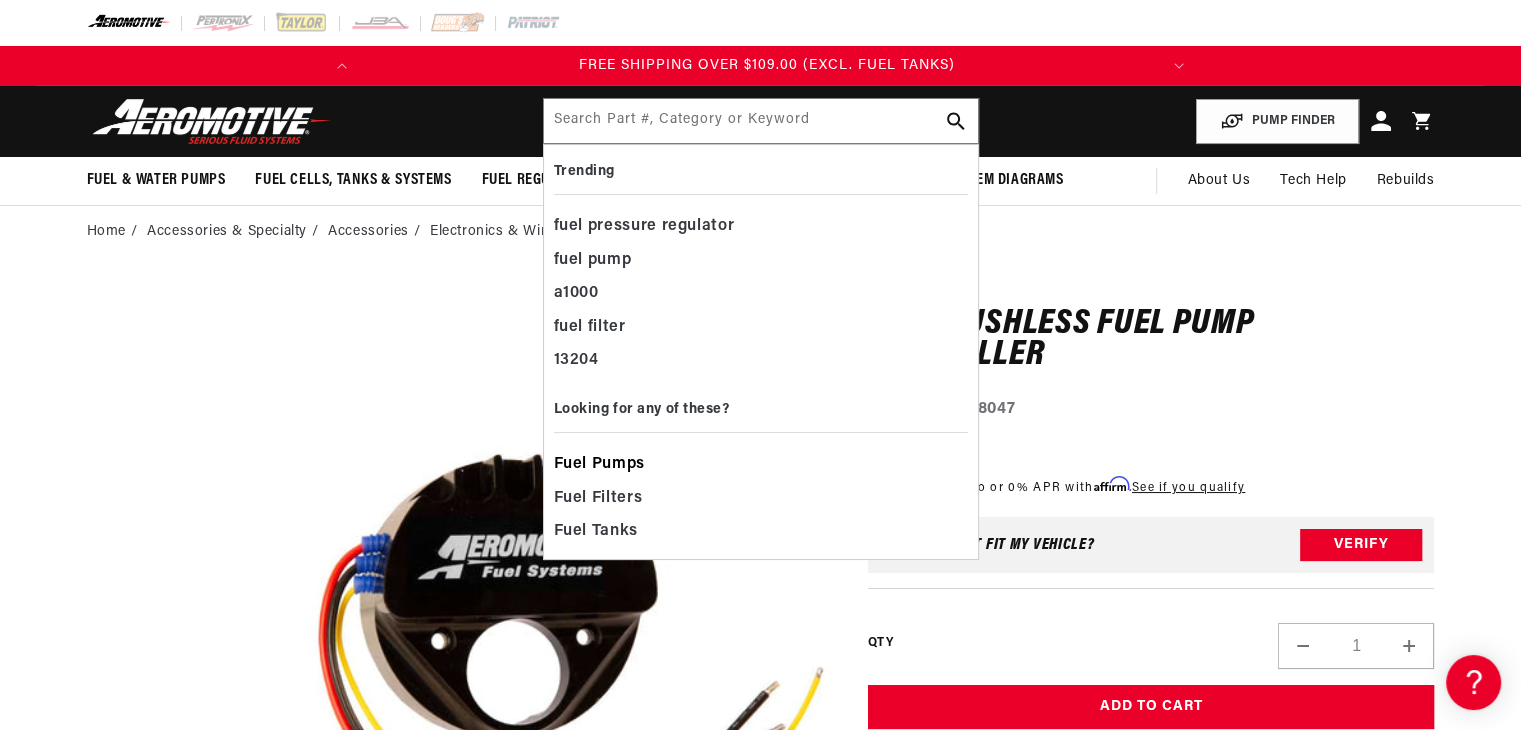 click on "Fuel Pumps" 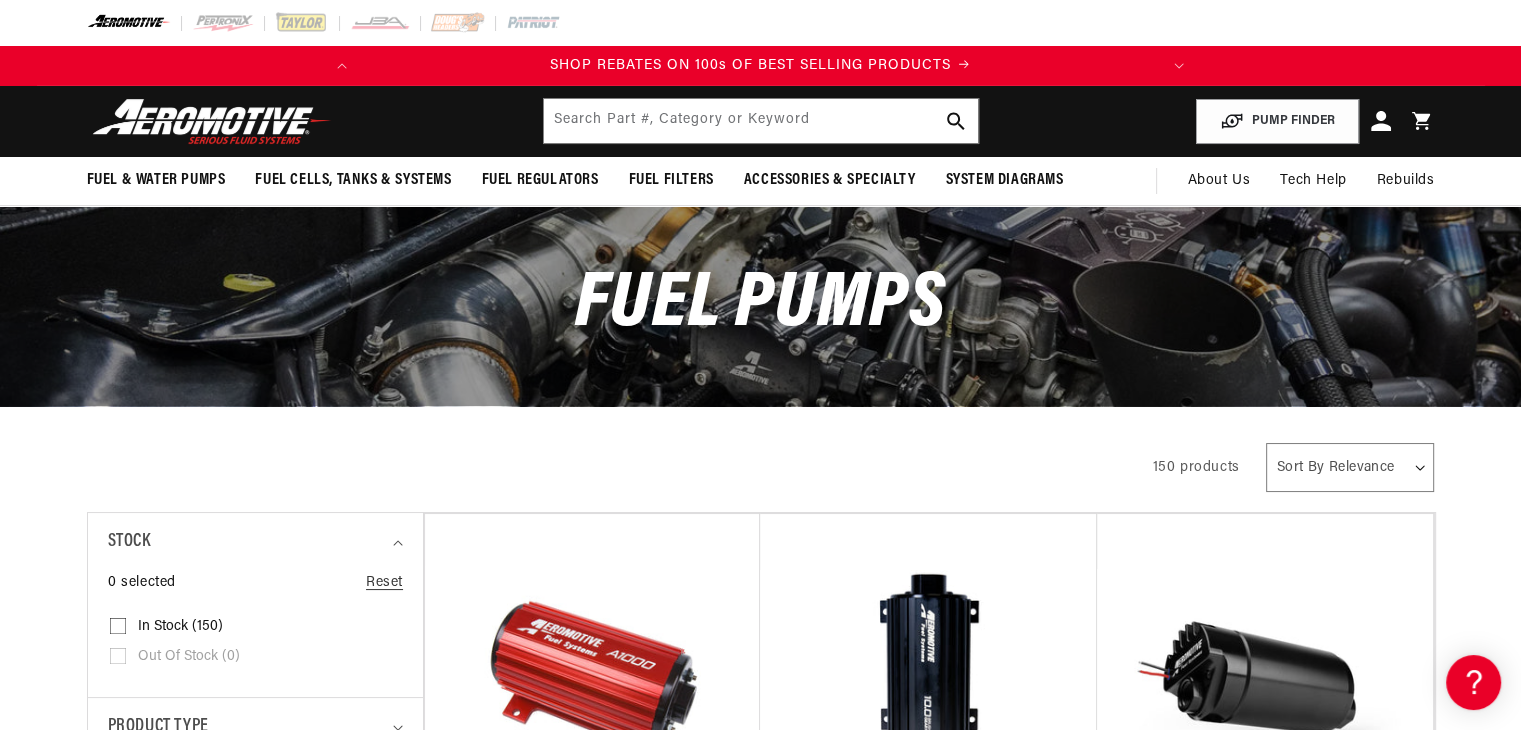 scroll, scrollTop: 1, scrollLeft: 0, axis: vertical 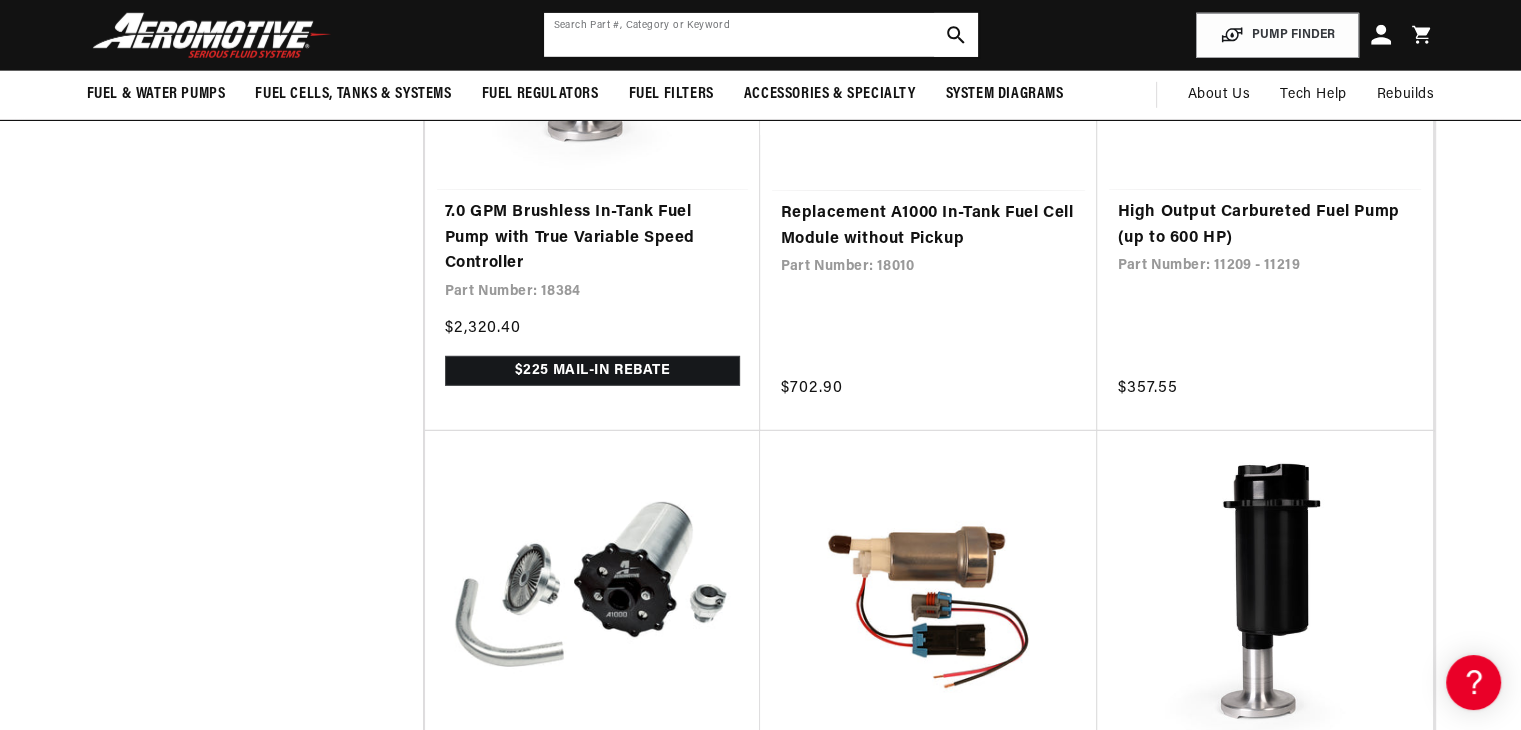 click 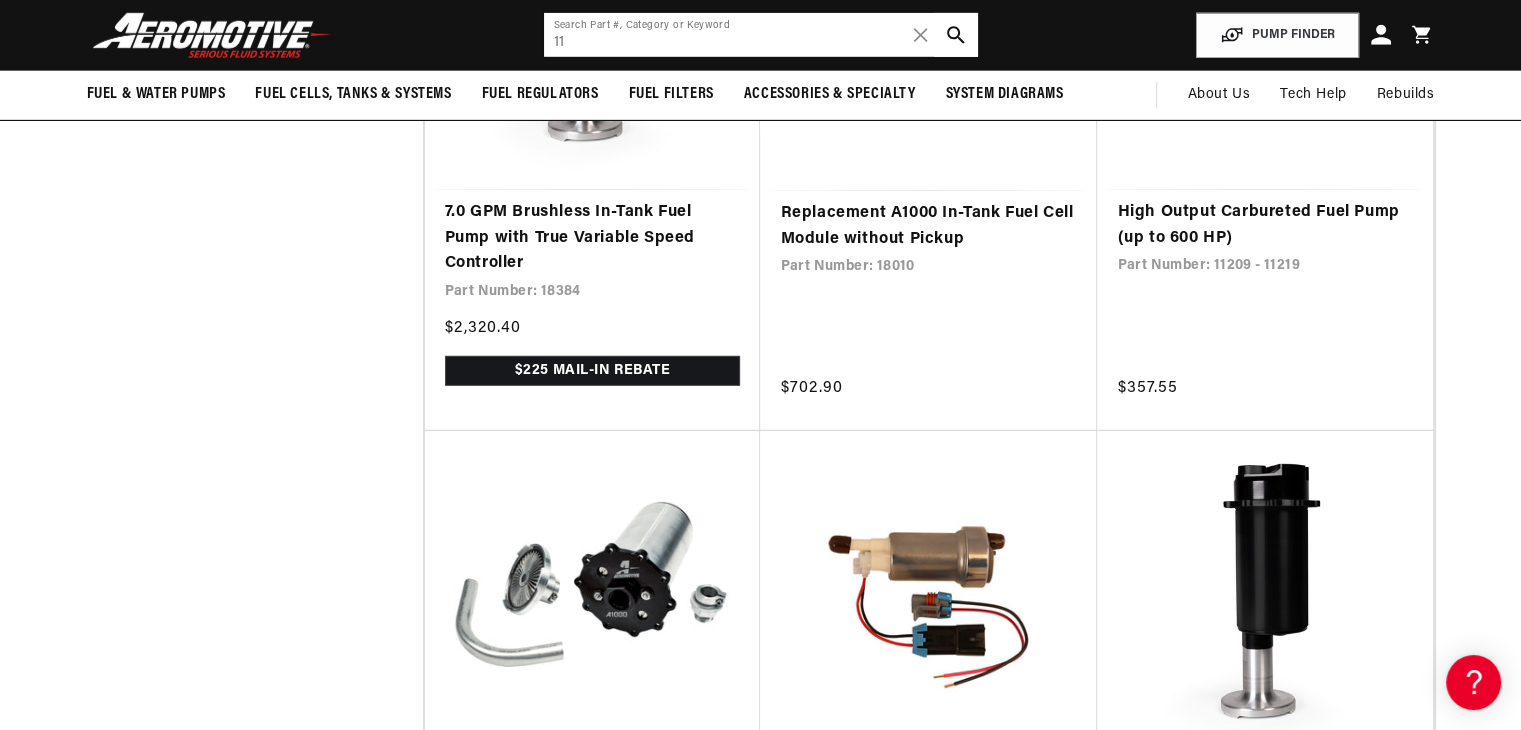 scroll, scrollTop: 0, scrollLeft: 791, axis: horizontal 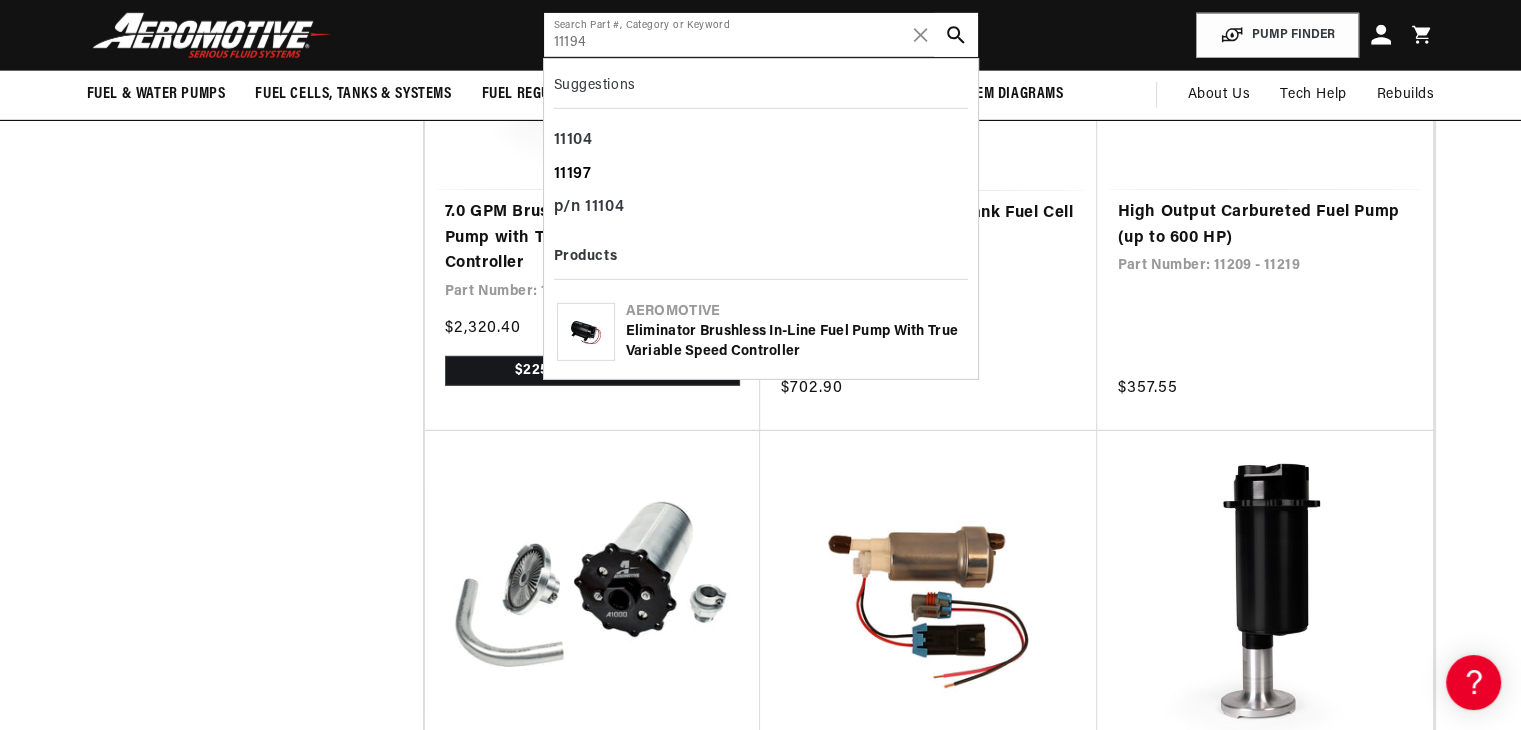 type on "11194" 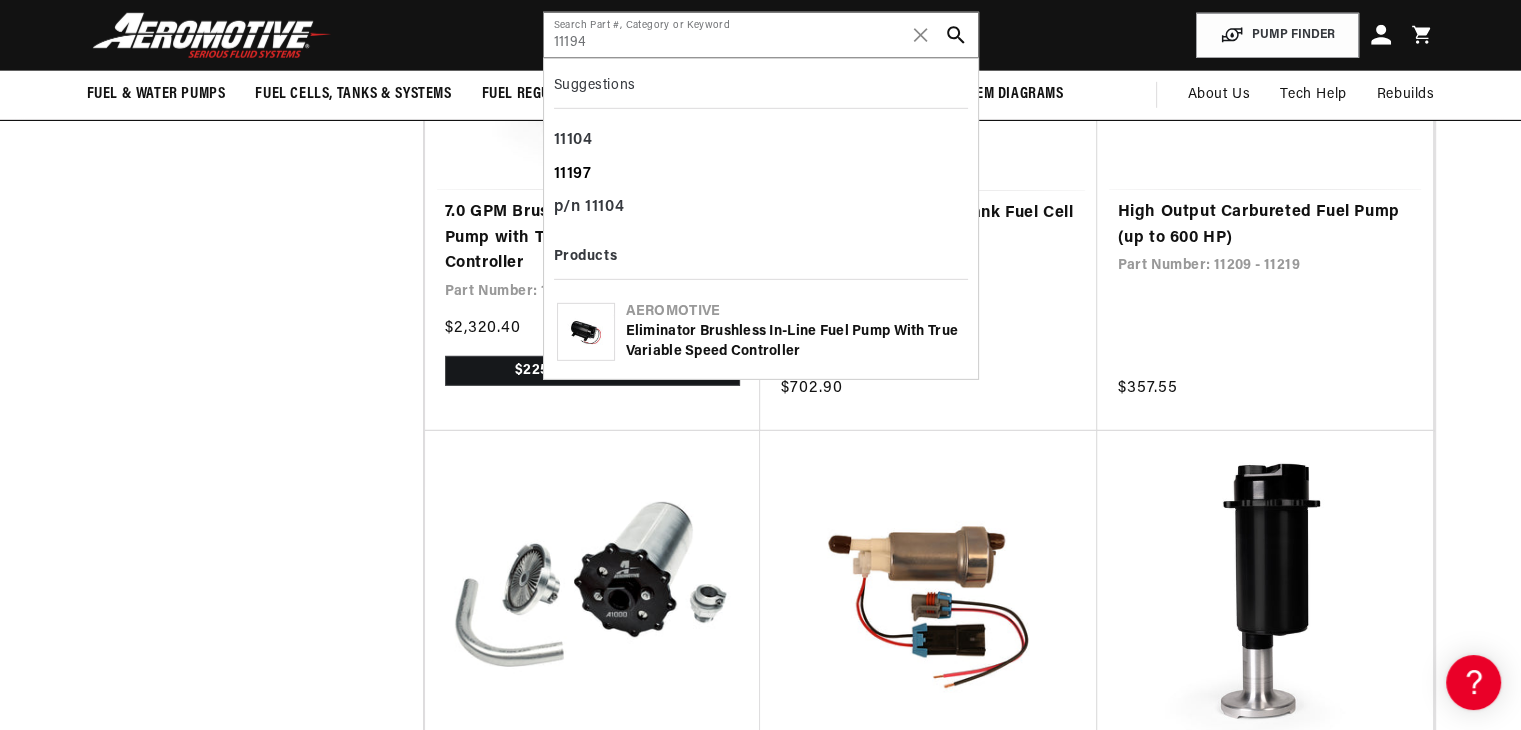click on "11197" 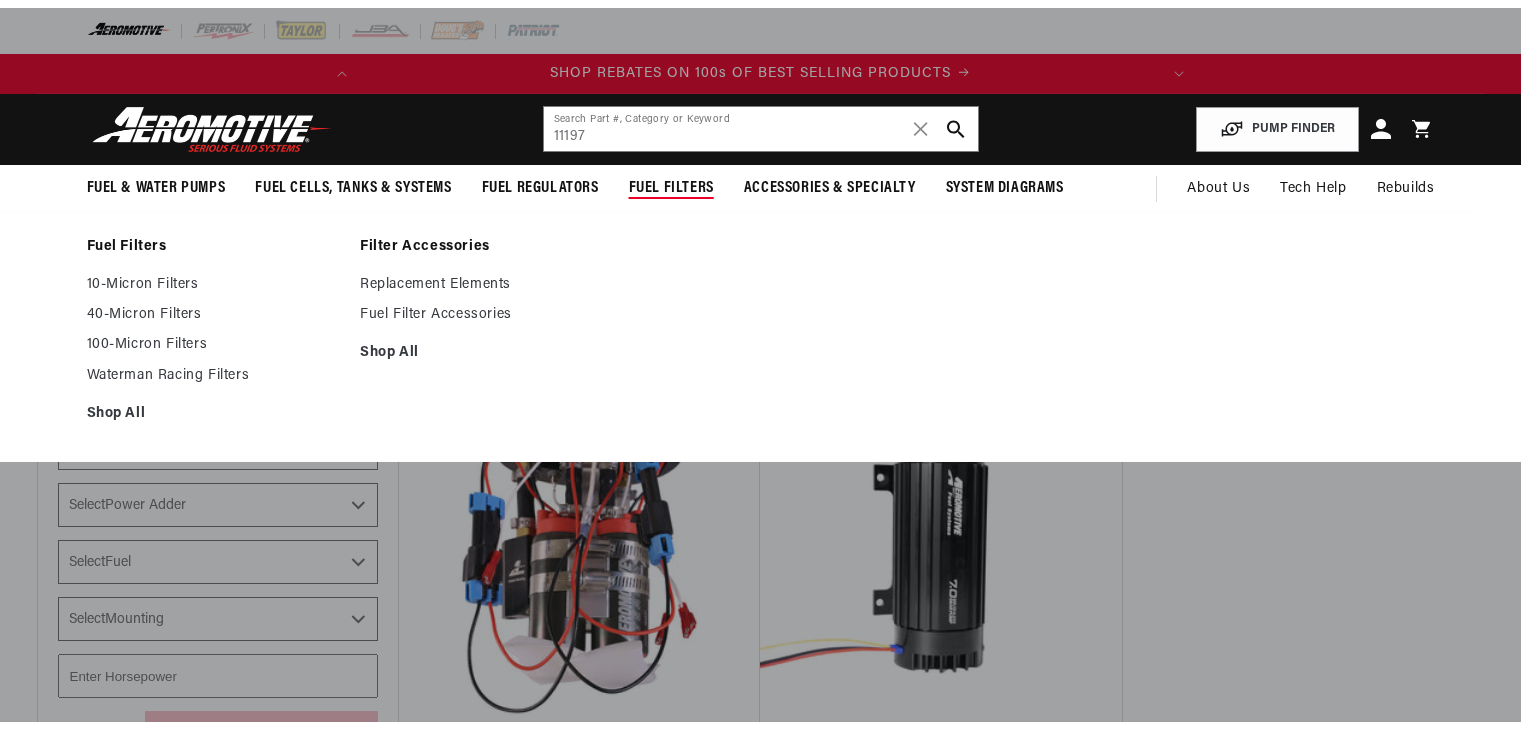 scroll, scrollTop: 0, scrollLeft: 0, axis: both 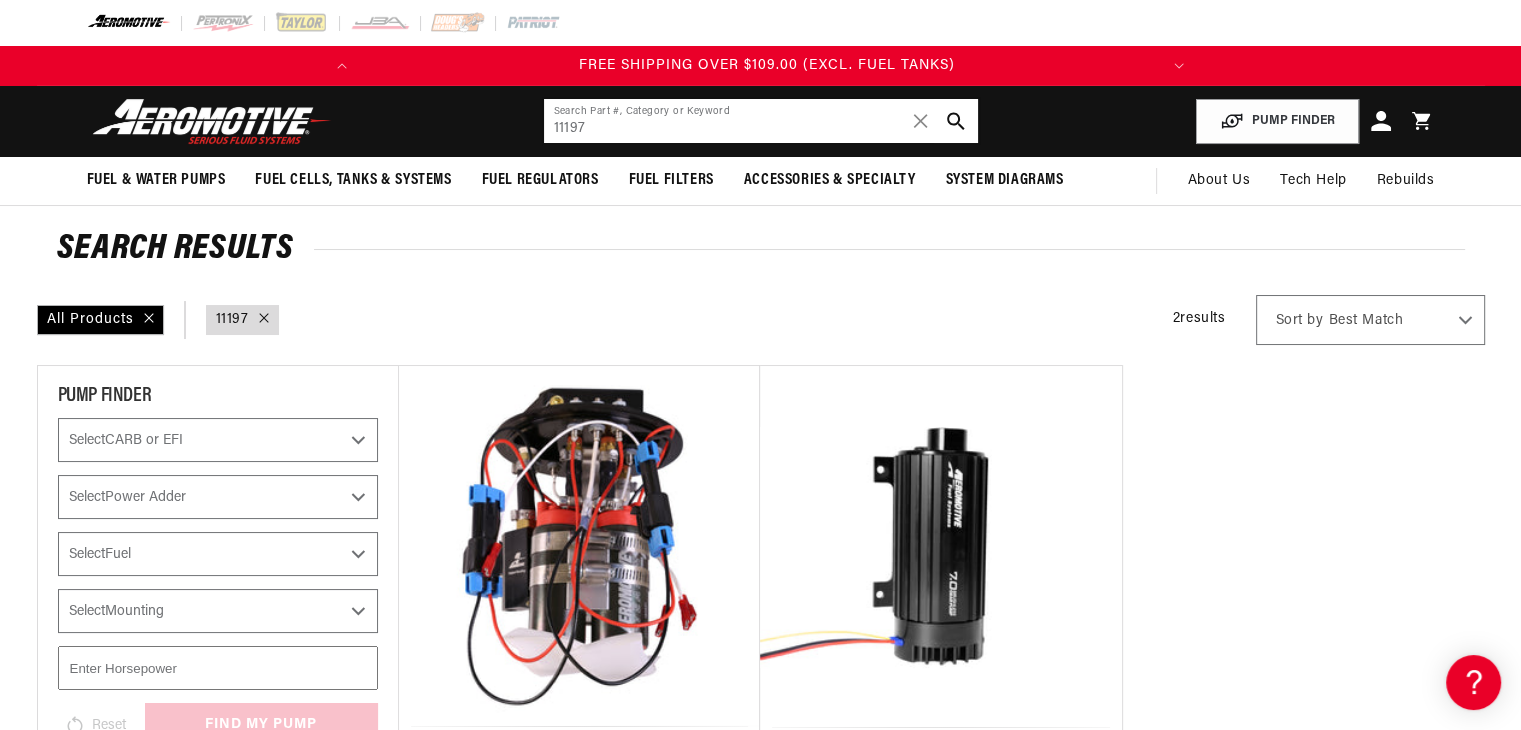 drag, startPoint x: 584, startPoint y: 125, endPoint x: 600, endPoint y: 130, distance: 16.763054 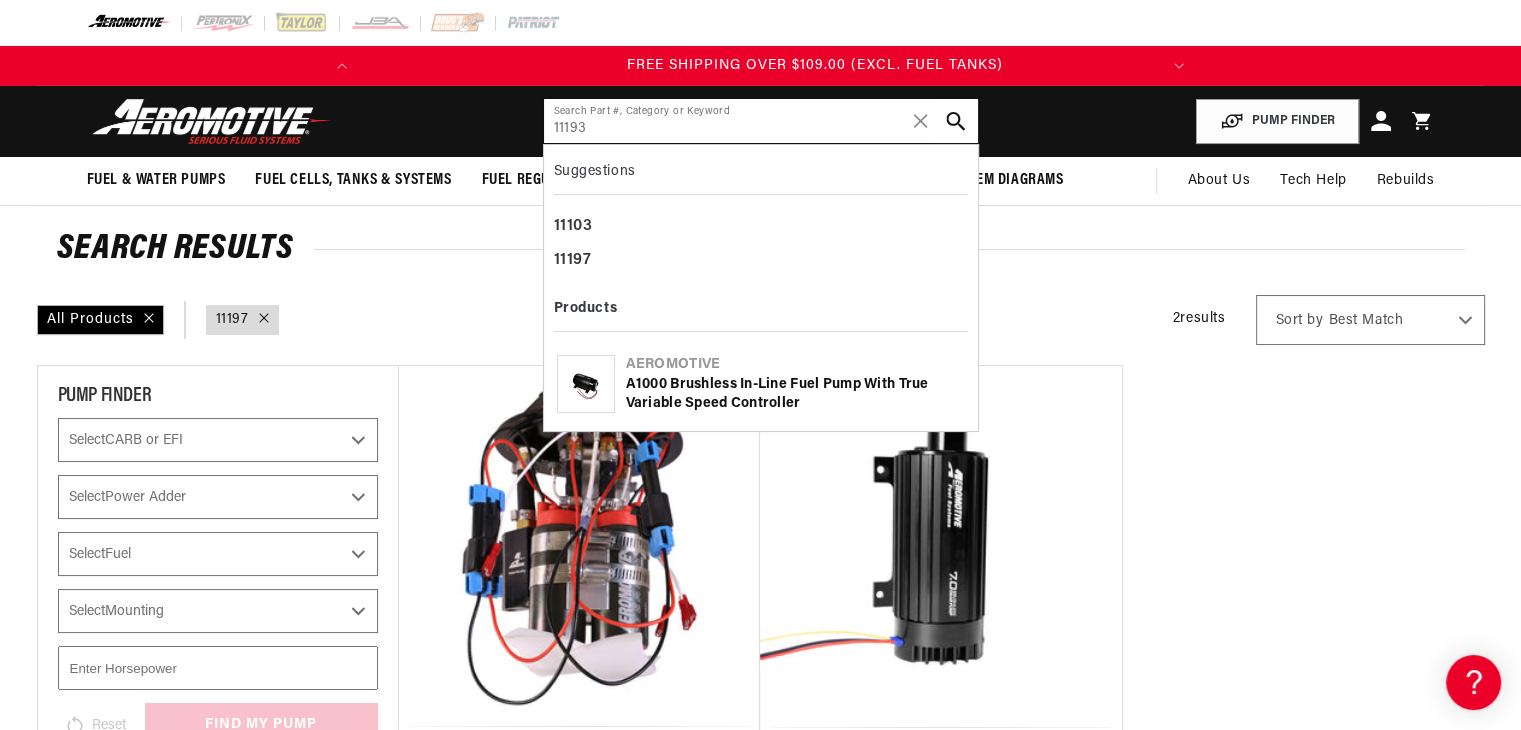 scroll, scrollTop: 0, scrollLeft: 791, axis: horizontal 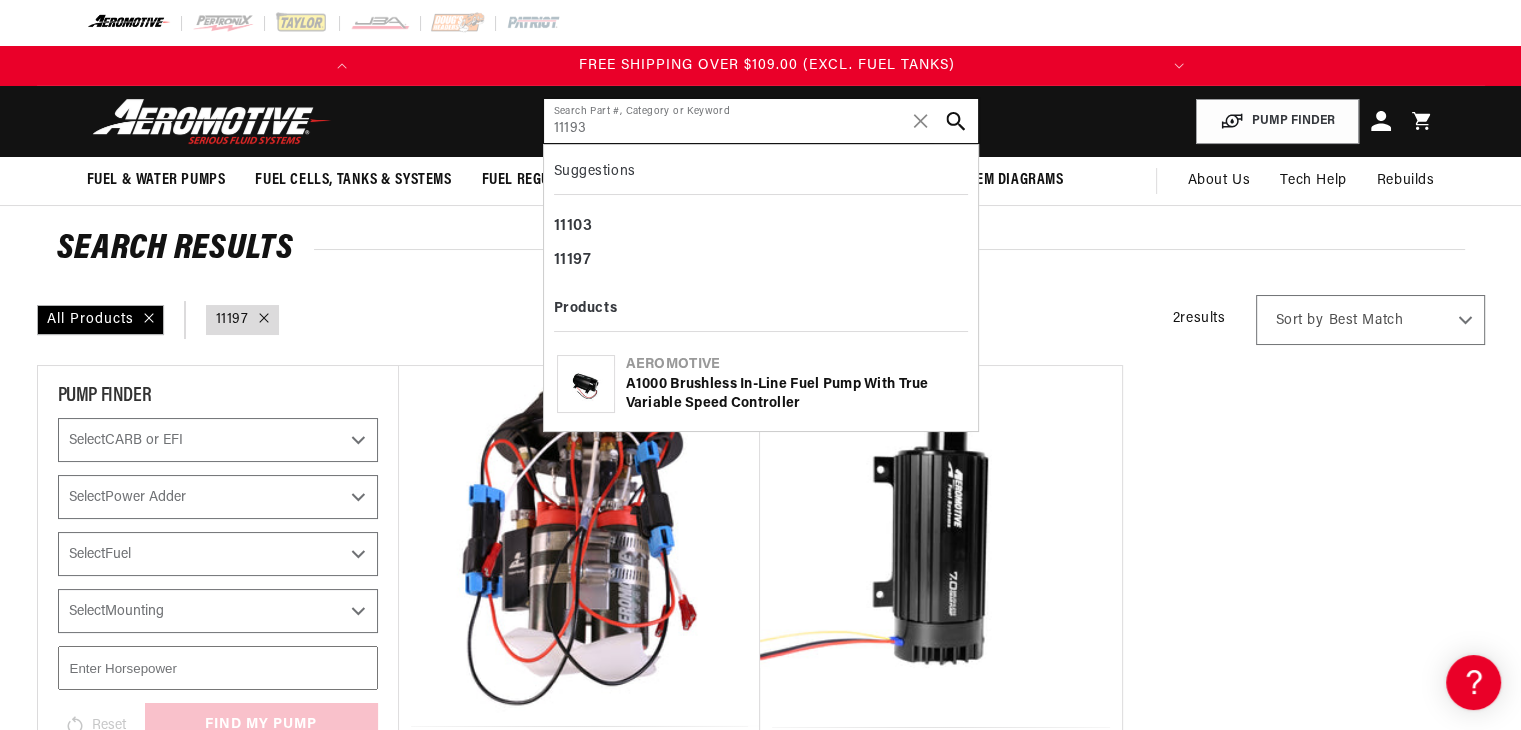 type on "11193" 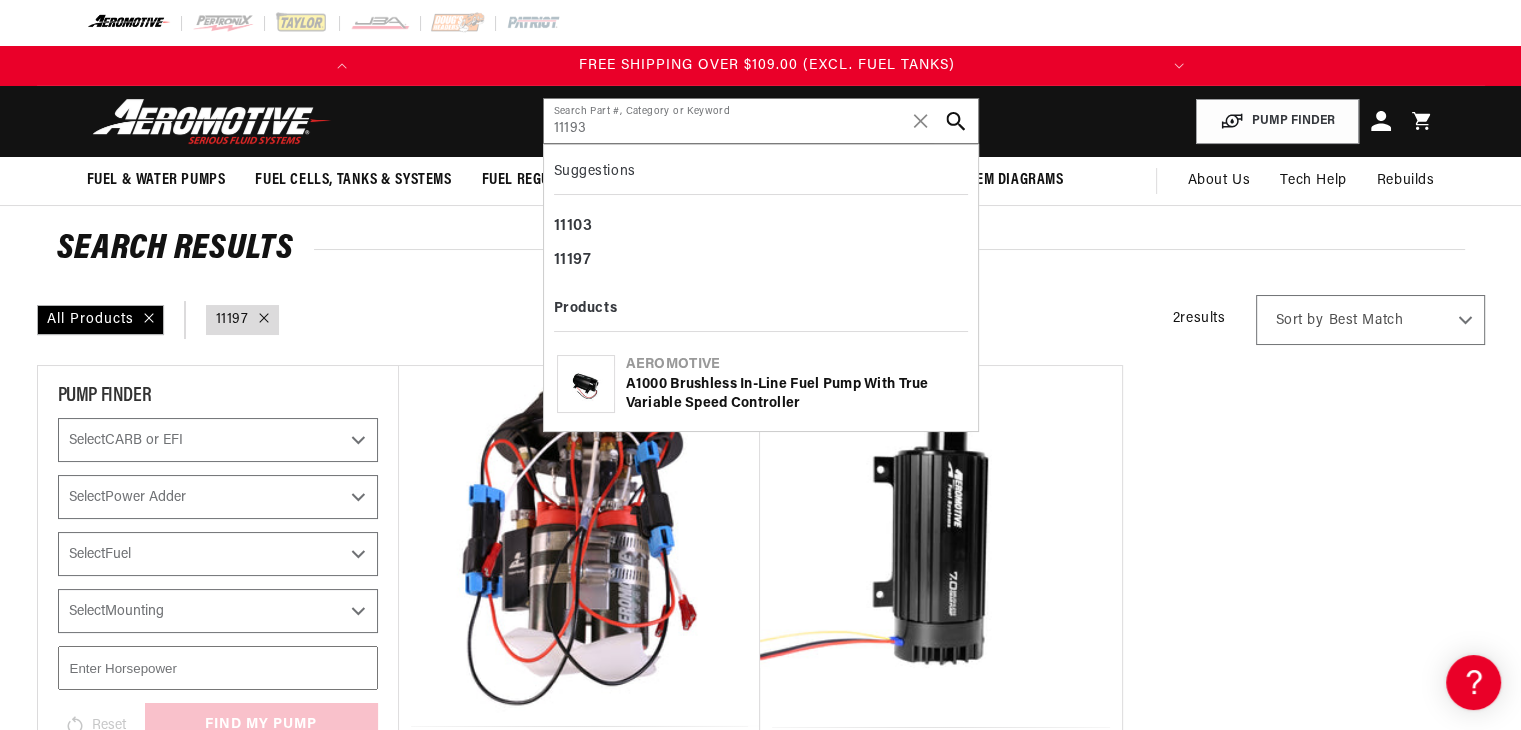 click 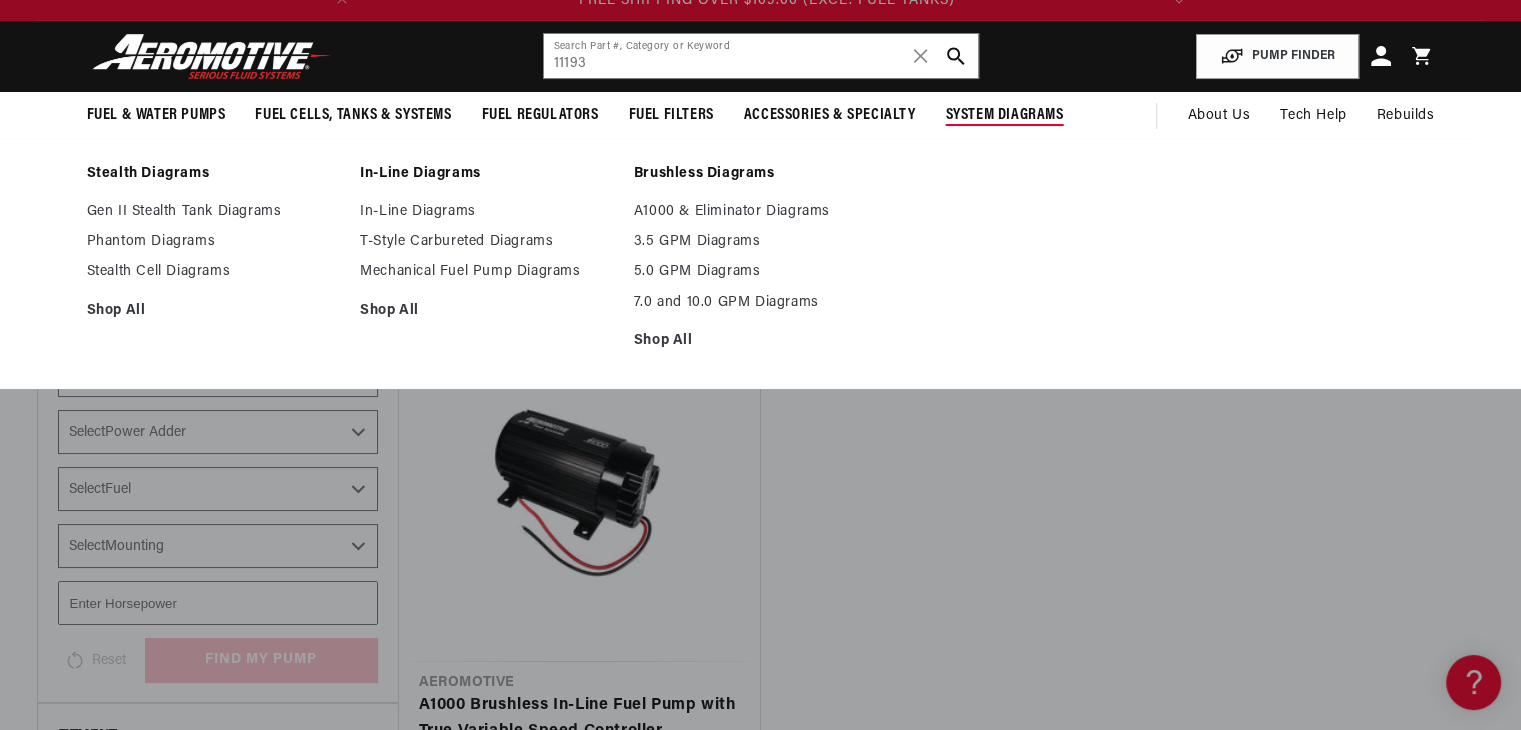 scroll, scrollTop: 100, scrollLeft: 0, axis: vertical 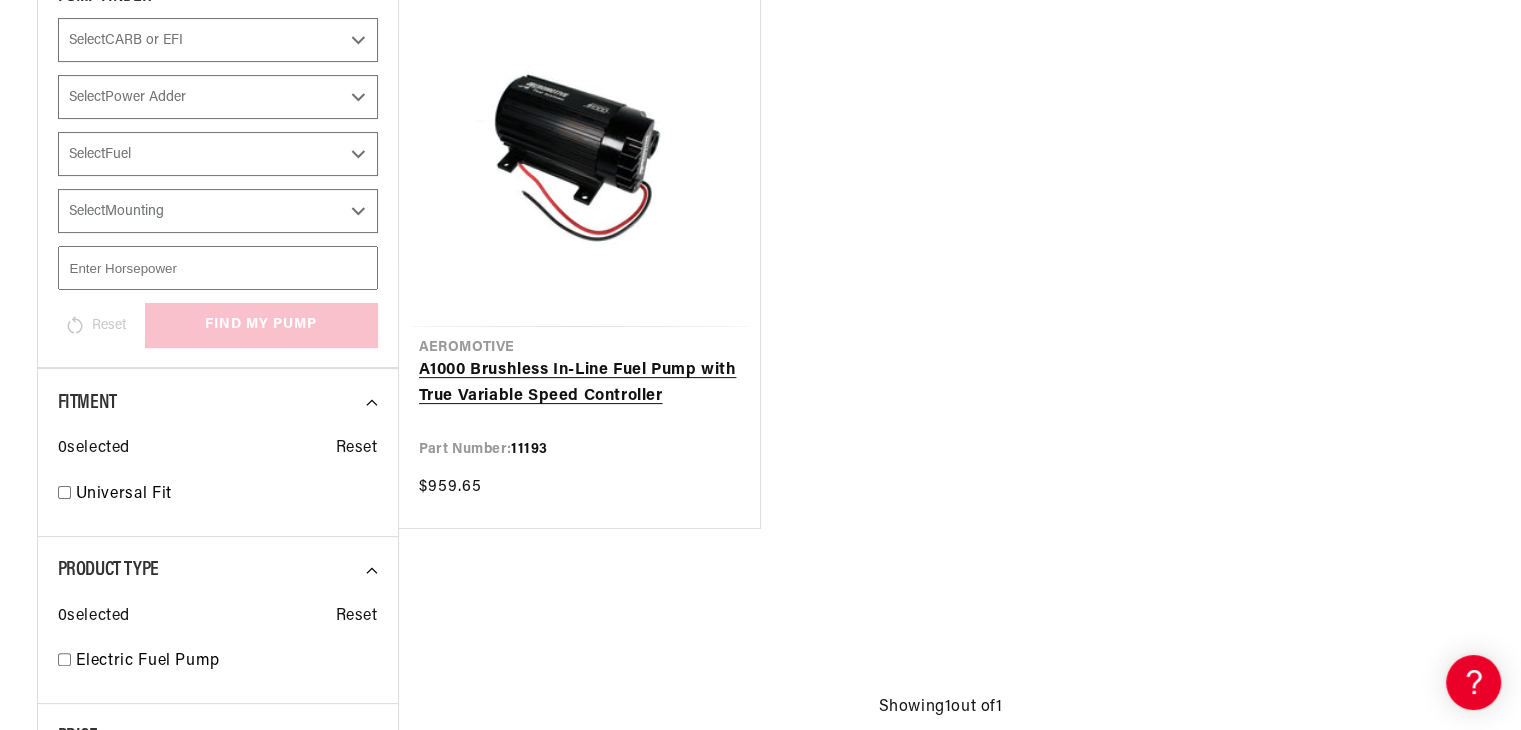 click on "A1000 Brushless In-Line Fuel Pump with True Variable Speed Controller" at bounding box center (579, 383) 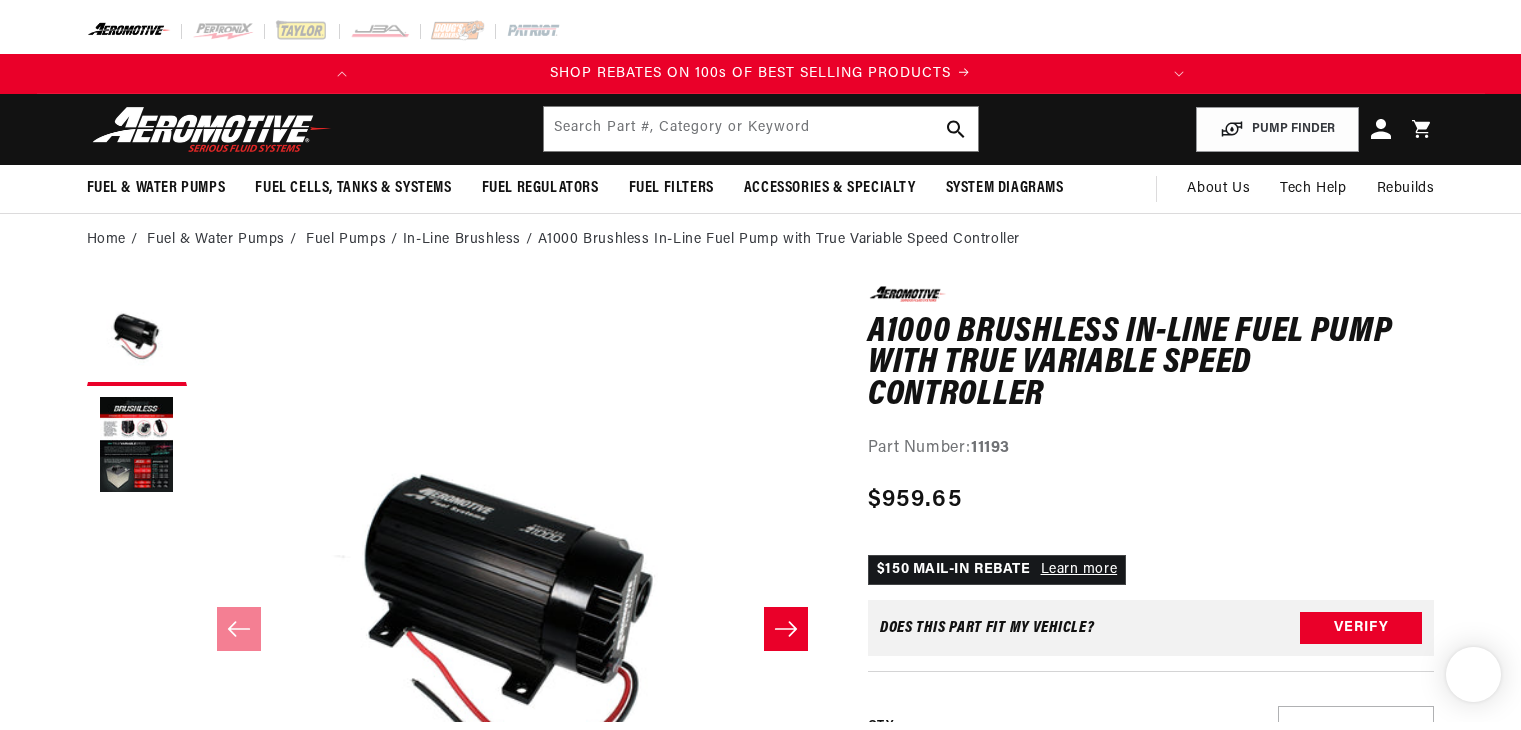 scroll, scrollTop: 0, scrollLeft: 0, axis: both 